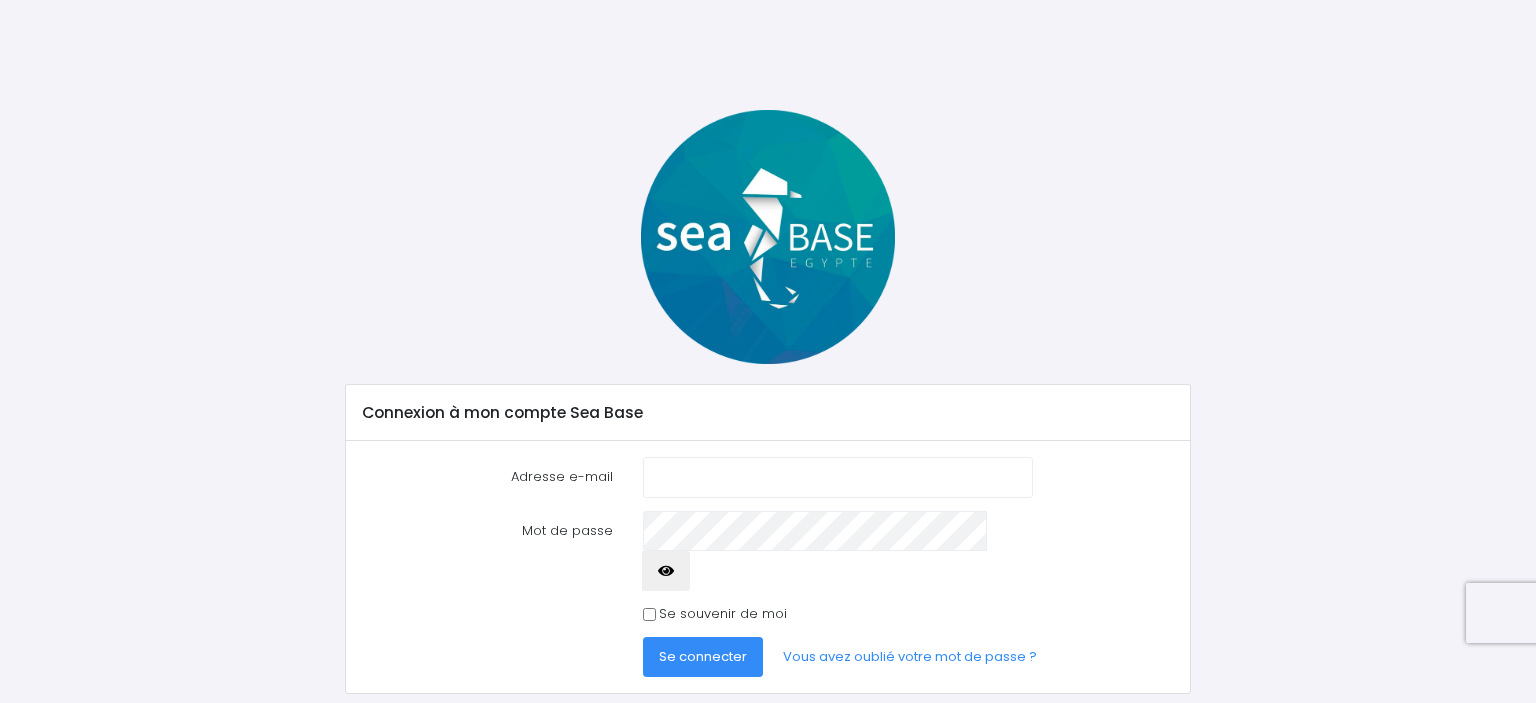 scroll, scrollTop: 0, scrollLeft: 0, axis: both 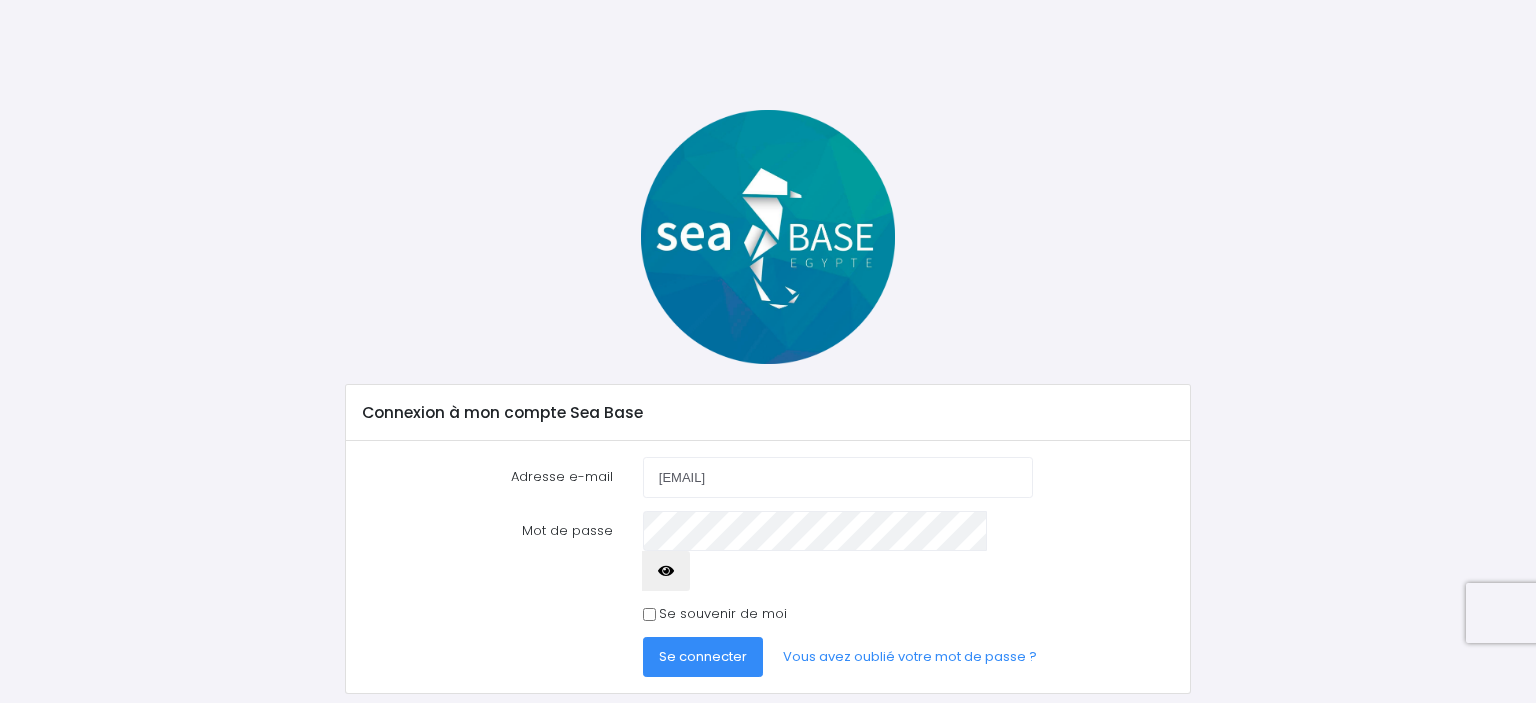 type on "verovev@[EMAIL]" 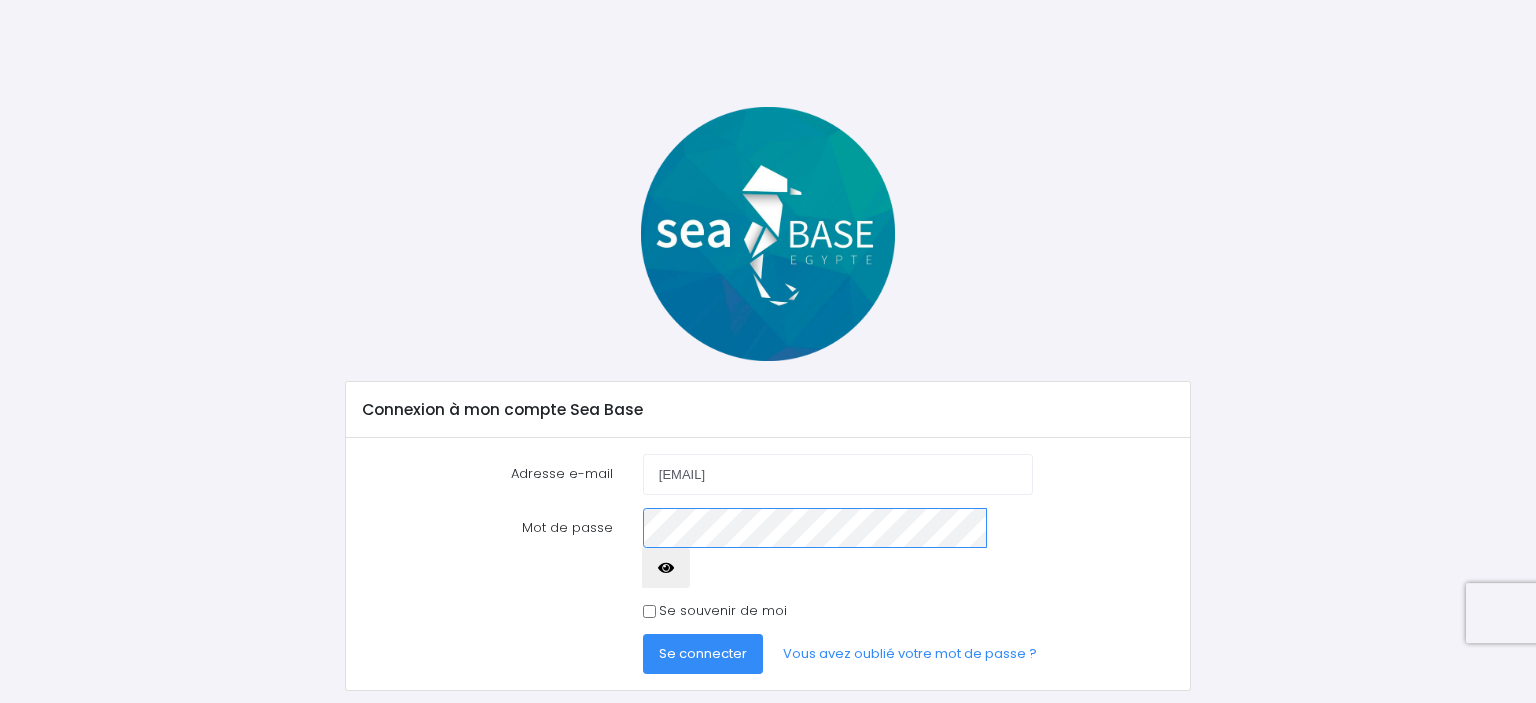scroll, scrollTop: 0, scrollLeft: 0, axis: both 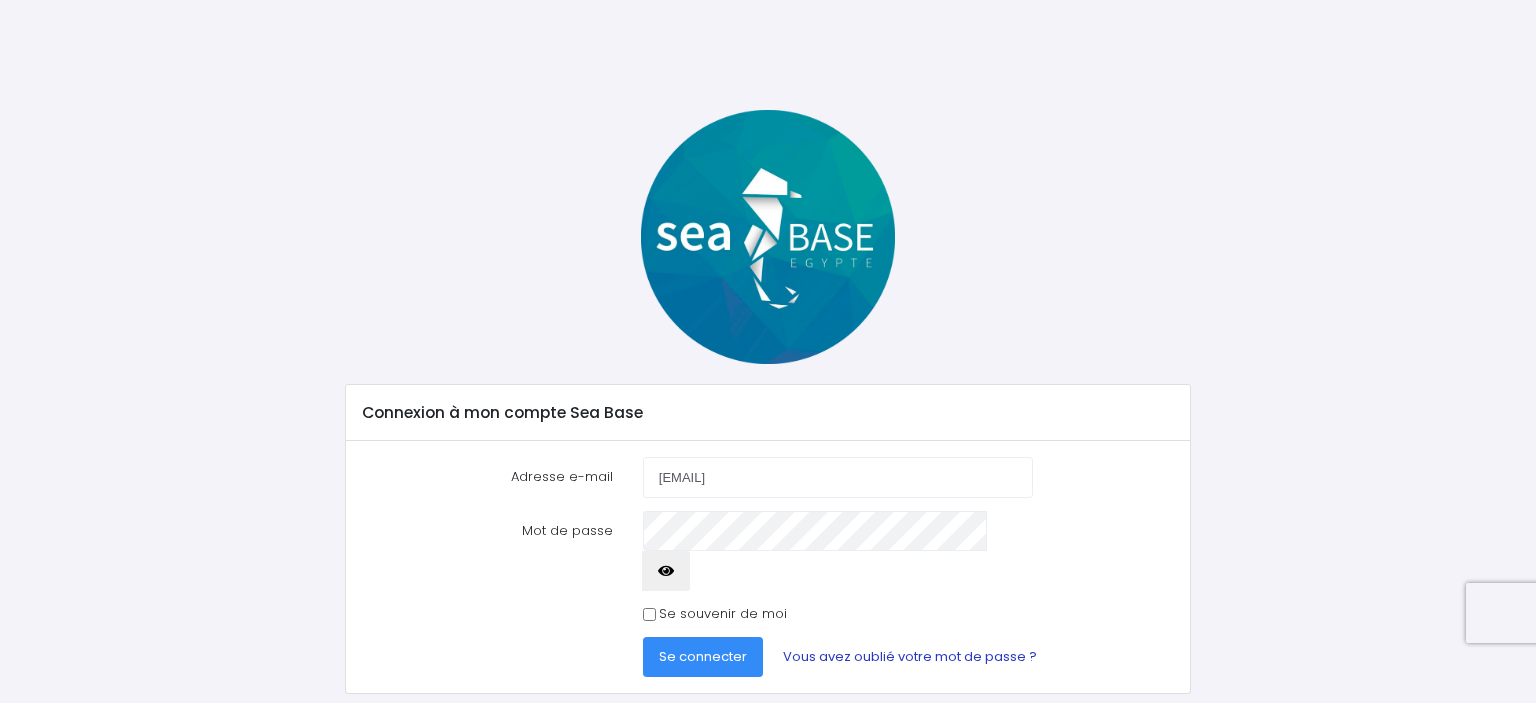 click on "Vous avez oublié votre mot de passe ?" at bounding box center [910, 657] 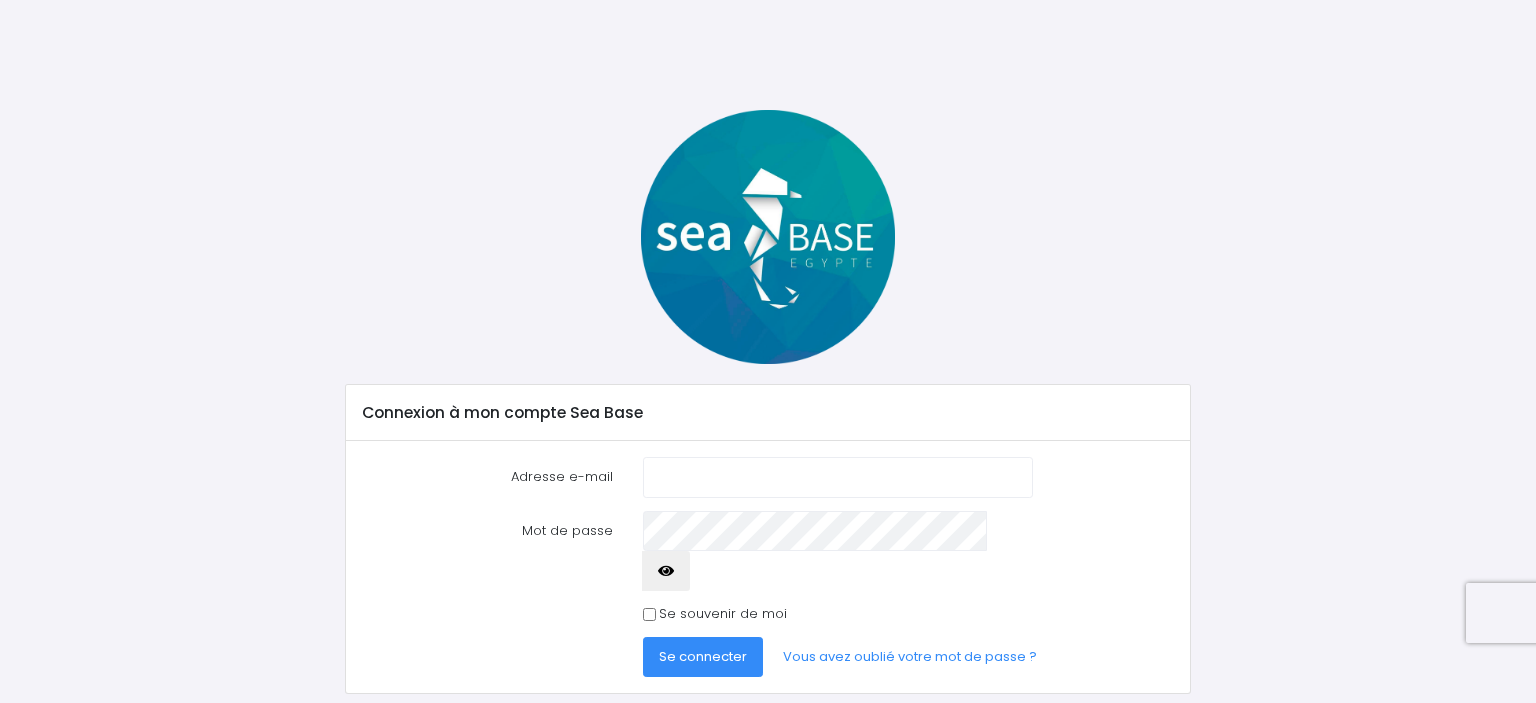 scroll, scrollTop: 0, scrollLeft: 0, axis: both 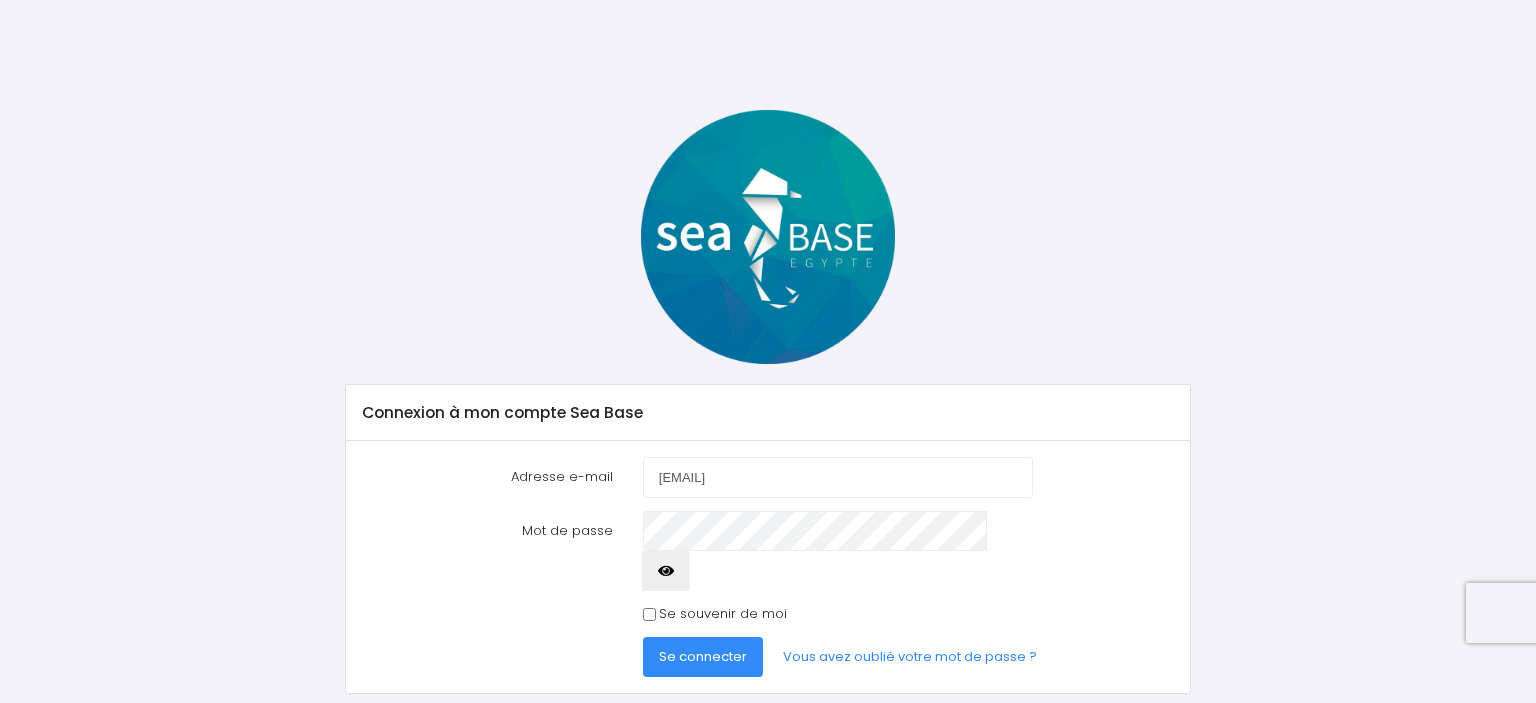 type on "[EMAIL]" 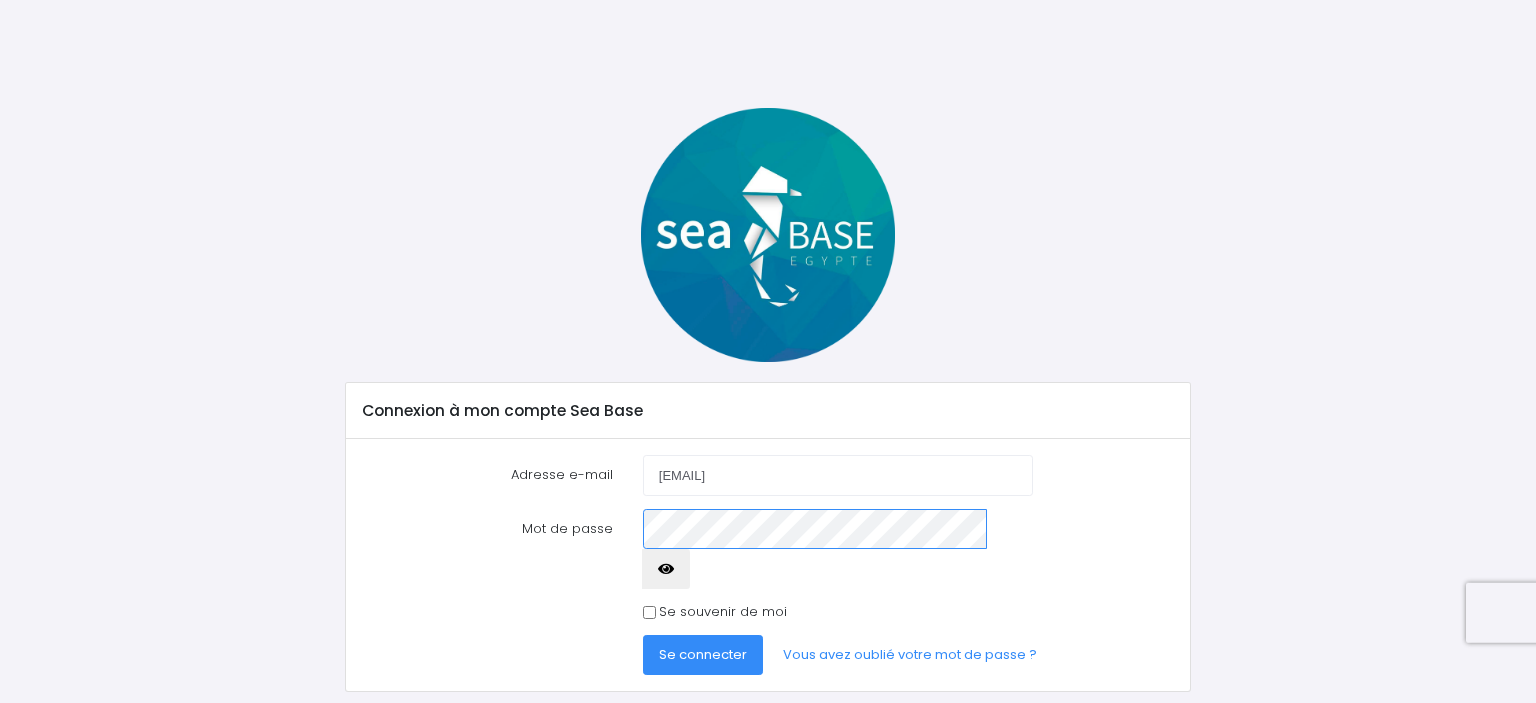 scroll, scrollTop: 0, scrollLeft: 0, axis: both 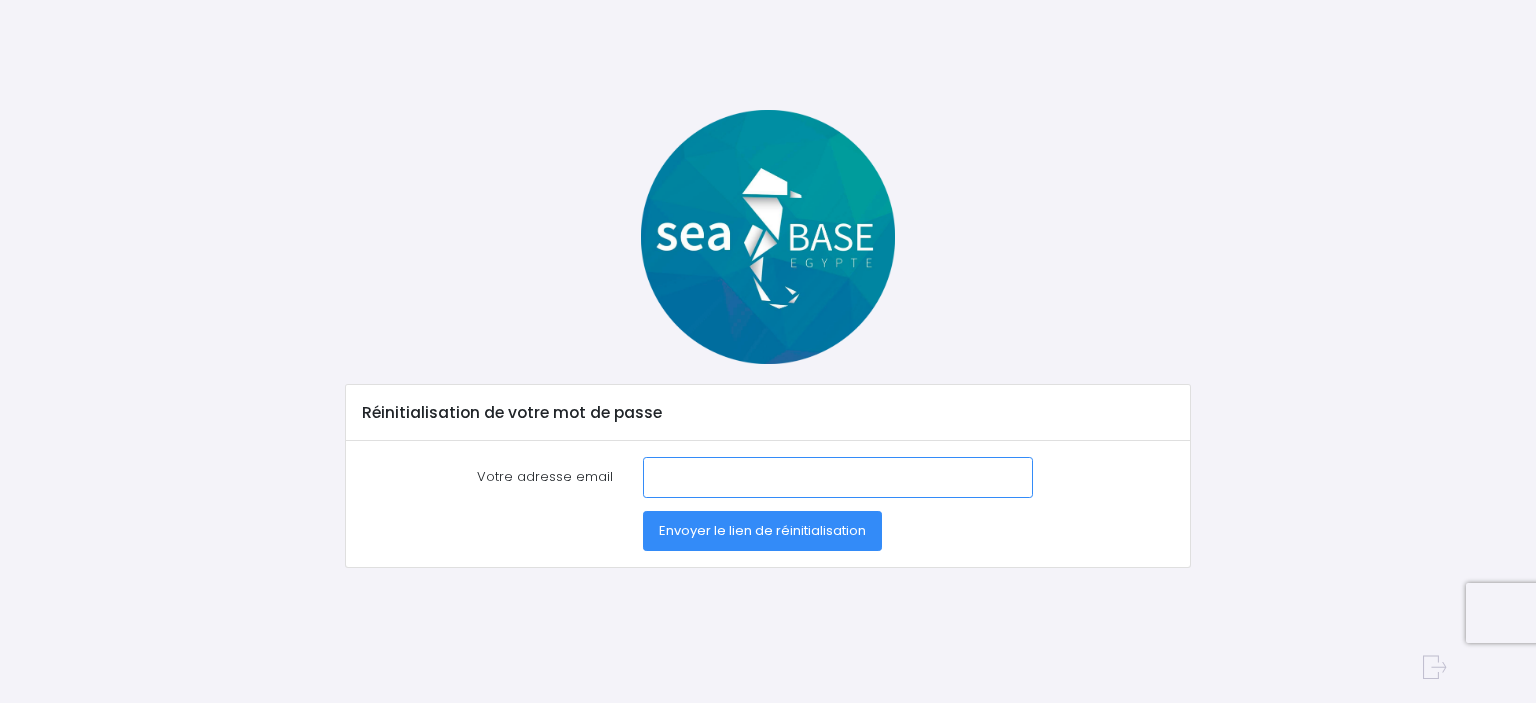click on "Votre adresse email" at bounding box center [838, 477] 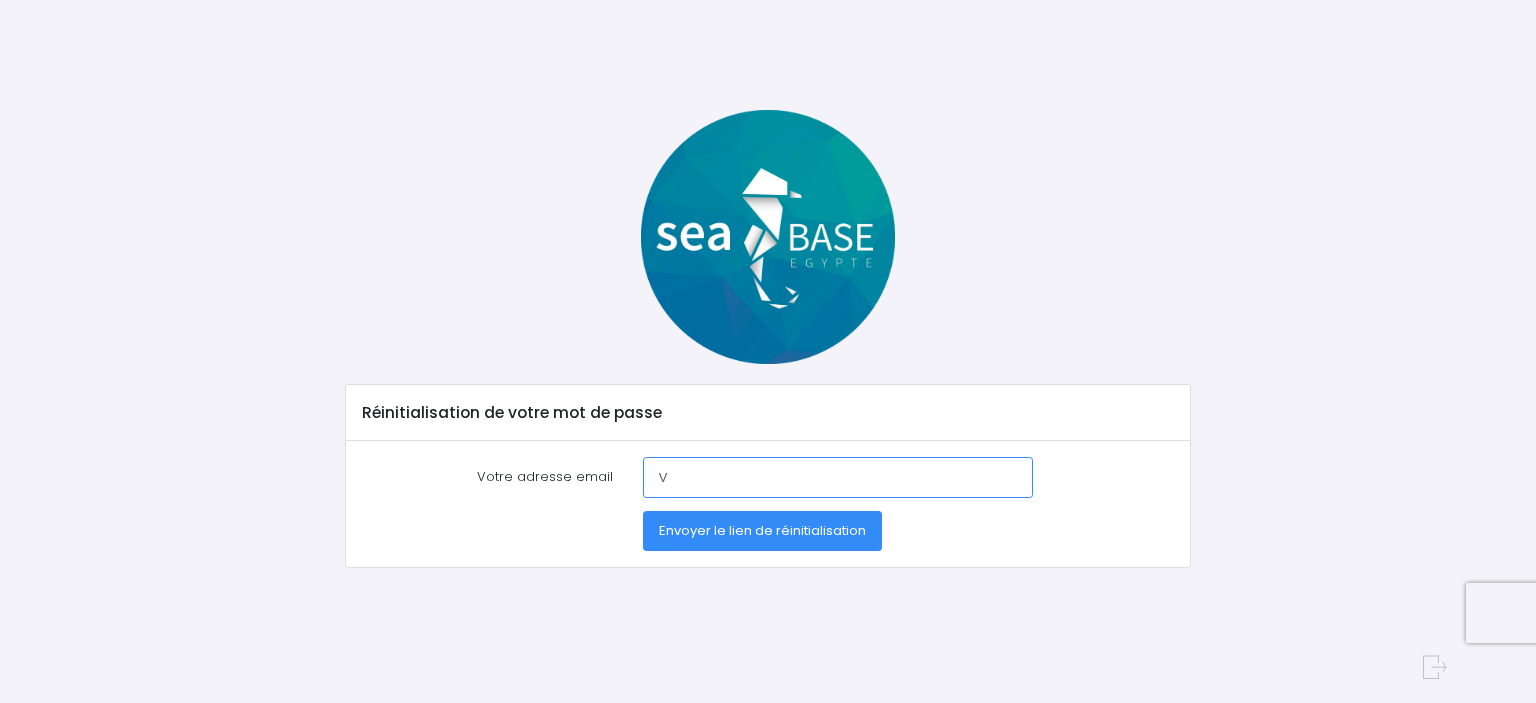 click on "V" at bounding box center [838, 477] 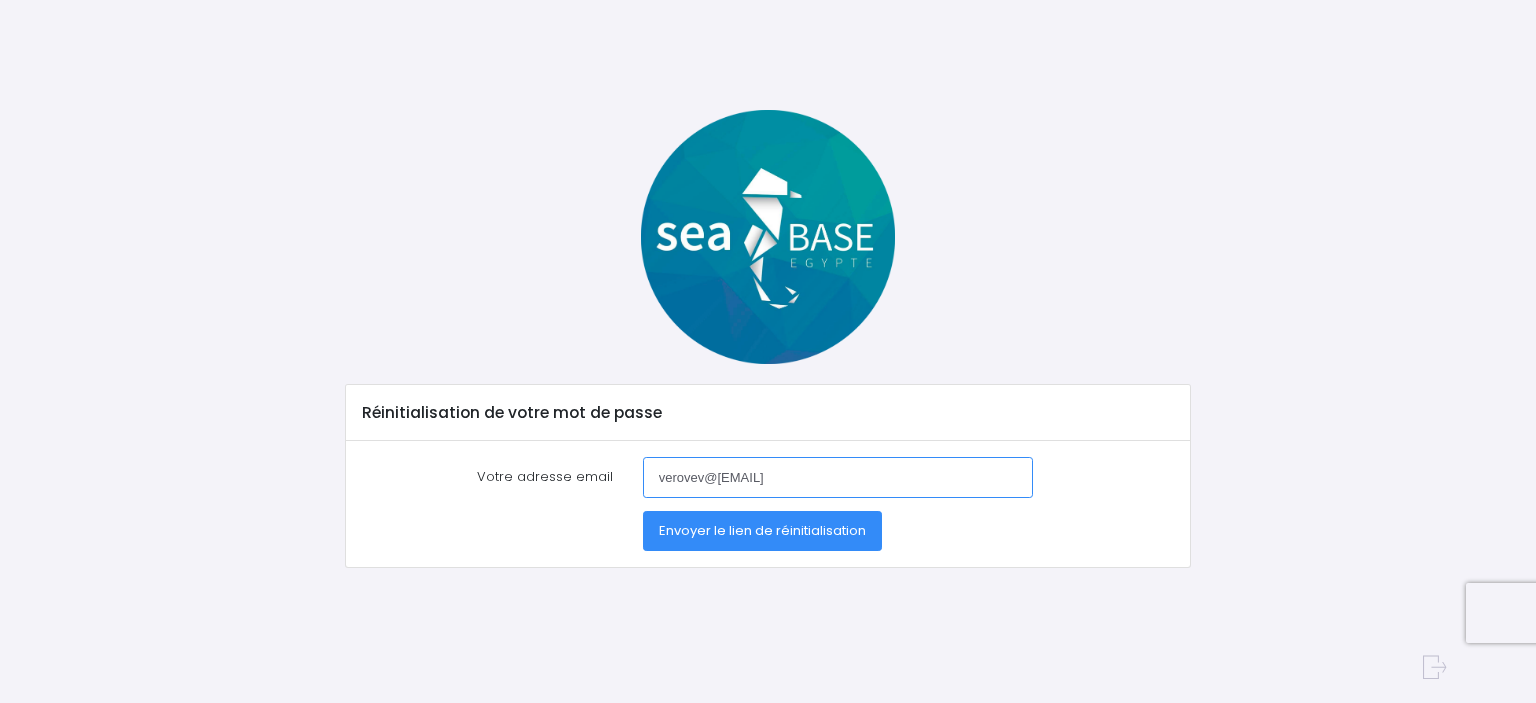 type on "[EMAIL]" 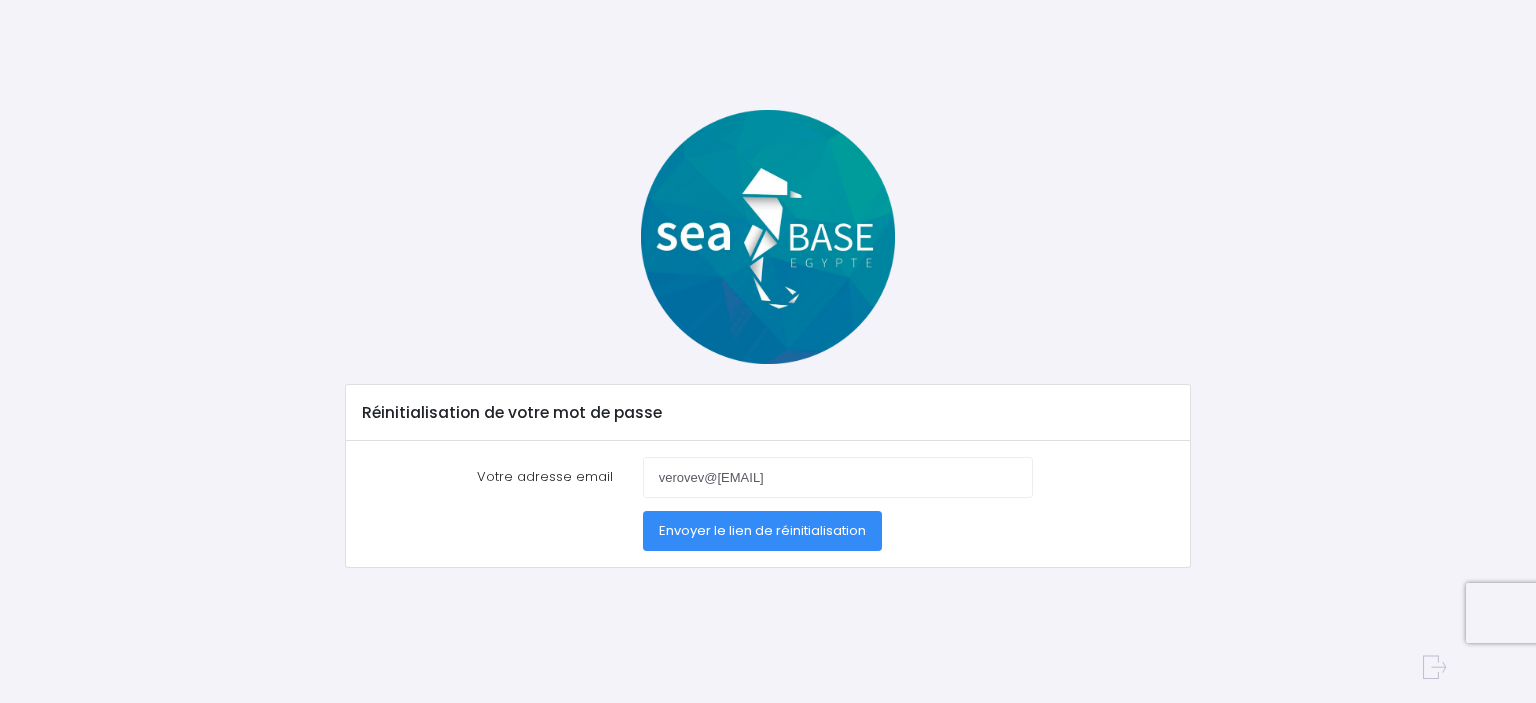 click on "Envoyer le lien de réinitialisation" at bounding box center (762, 530) 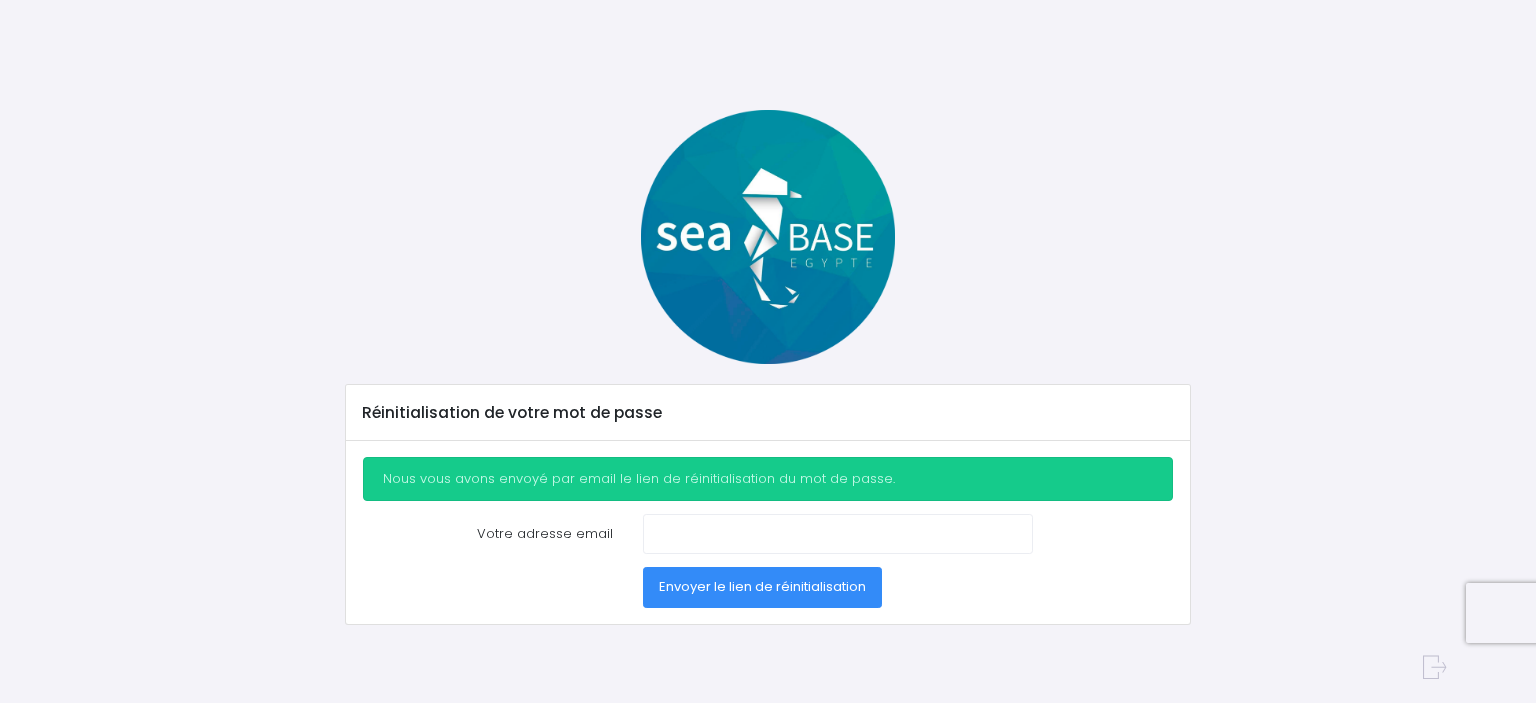 scroll, scrollTop: 0, scrollLeft: 0, axis: both 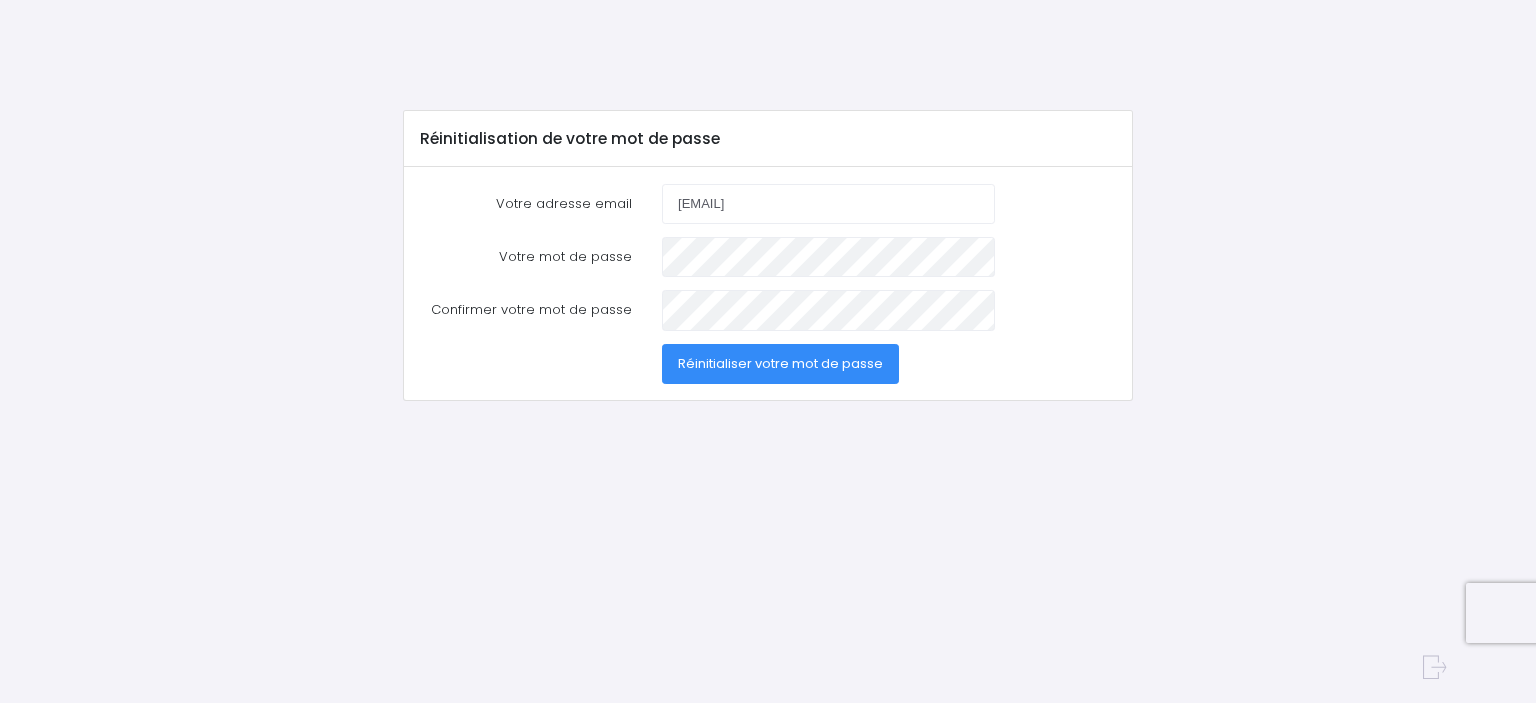 type on "[EMAIL]" 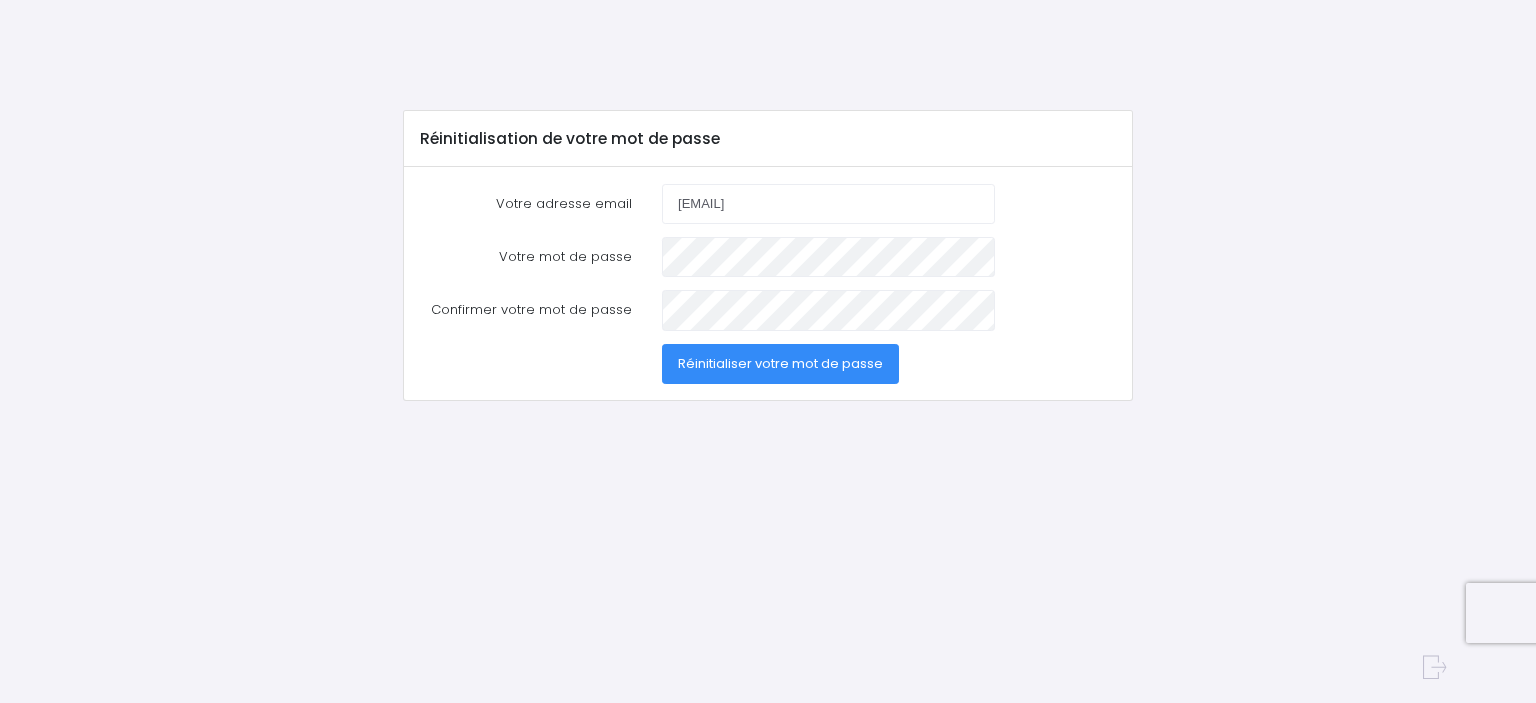 click on "Réinitialiser votre mot de passe" at bounding box center [780, 363] 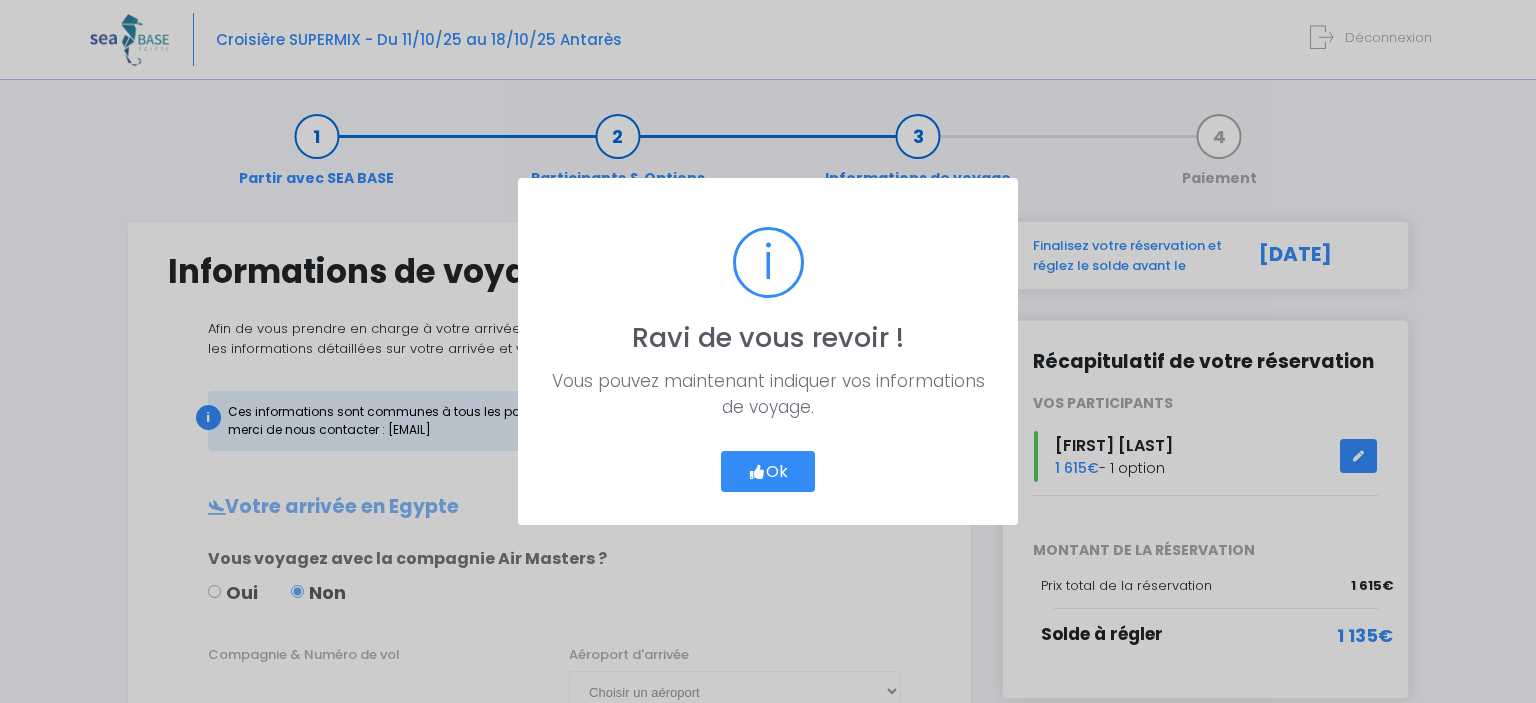 scroll, scrollTop: 0, scrollLeft: 0, axis: both 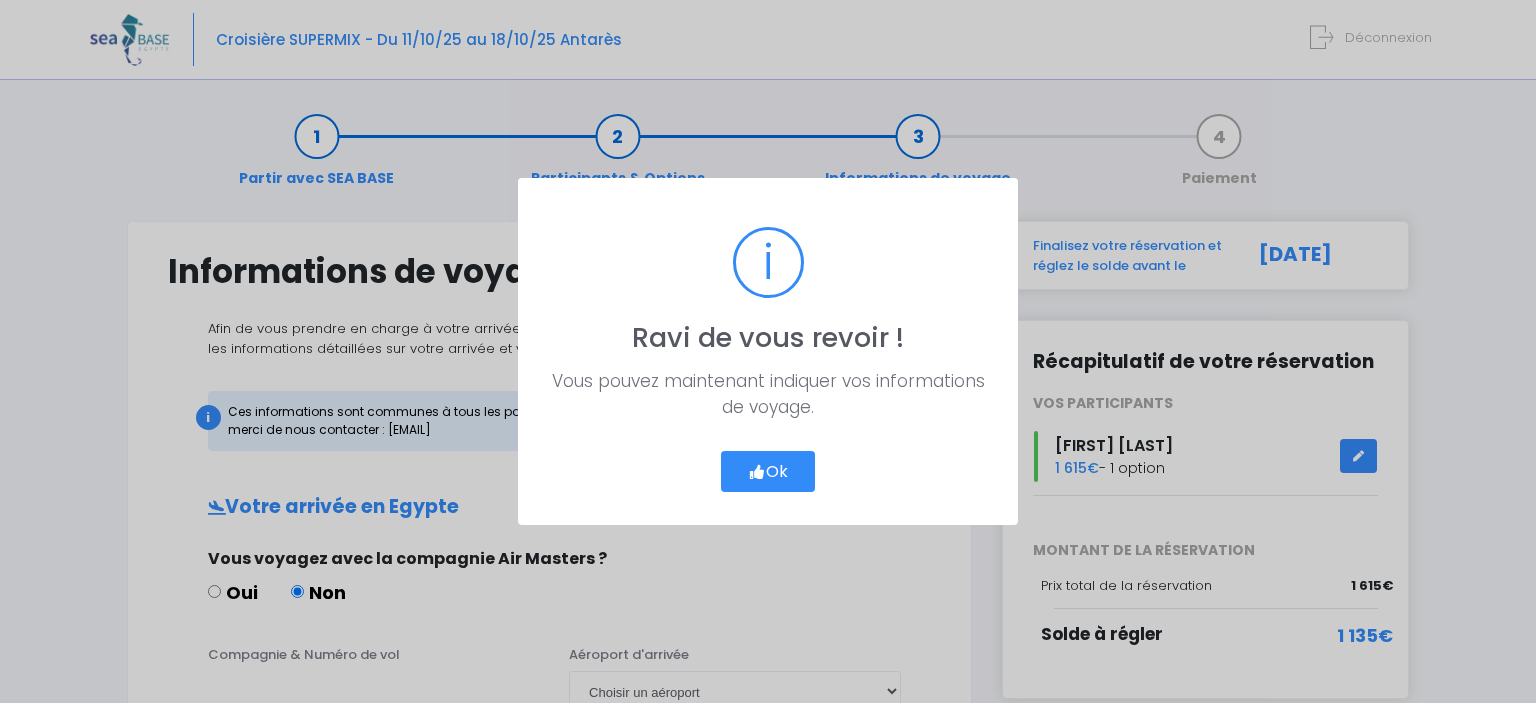 click on "Ok" at bounding box center (768, 472) 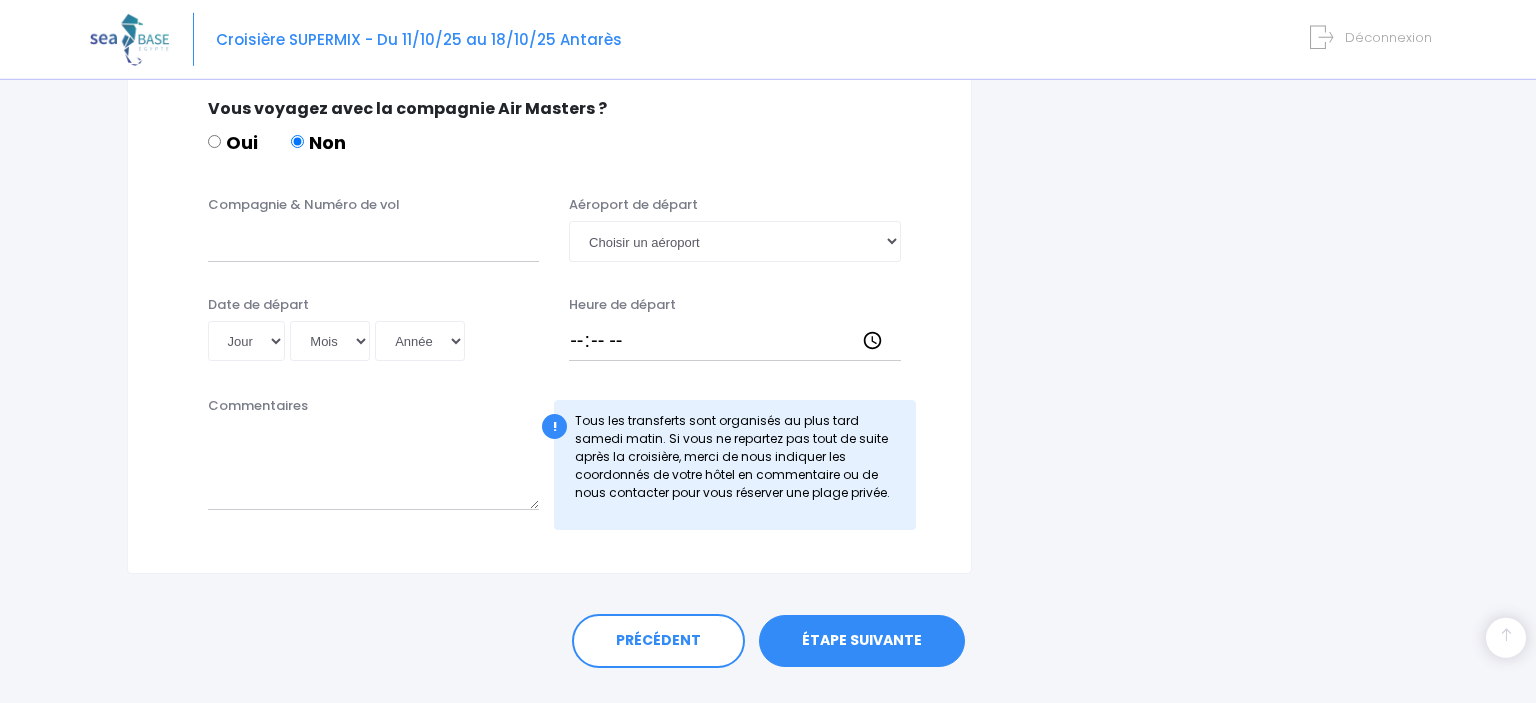 scroll, scrollTop: 1052, scrollLeft: 0, axis: vertical 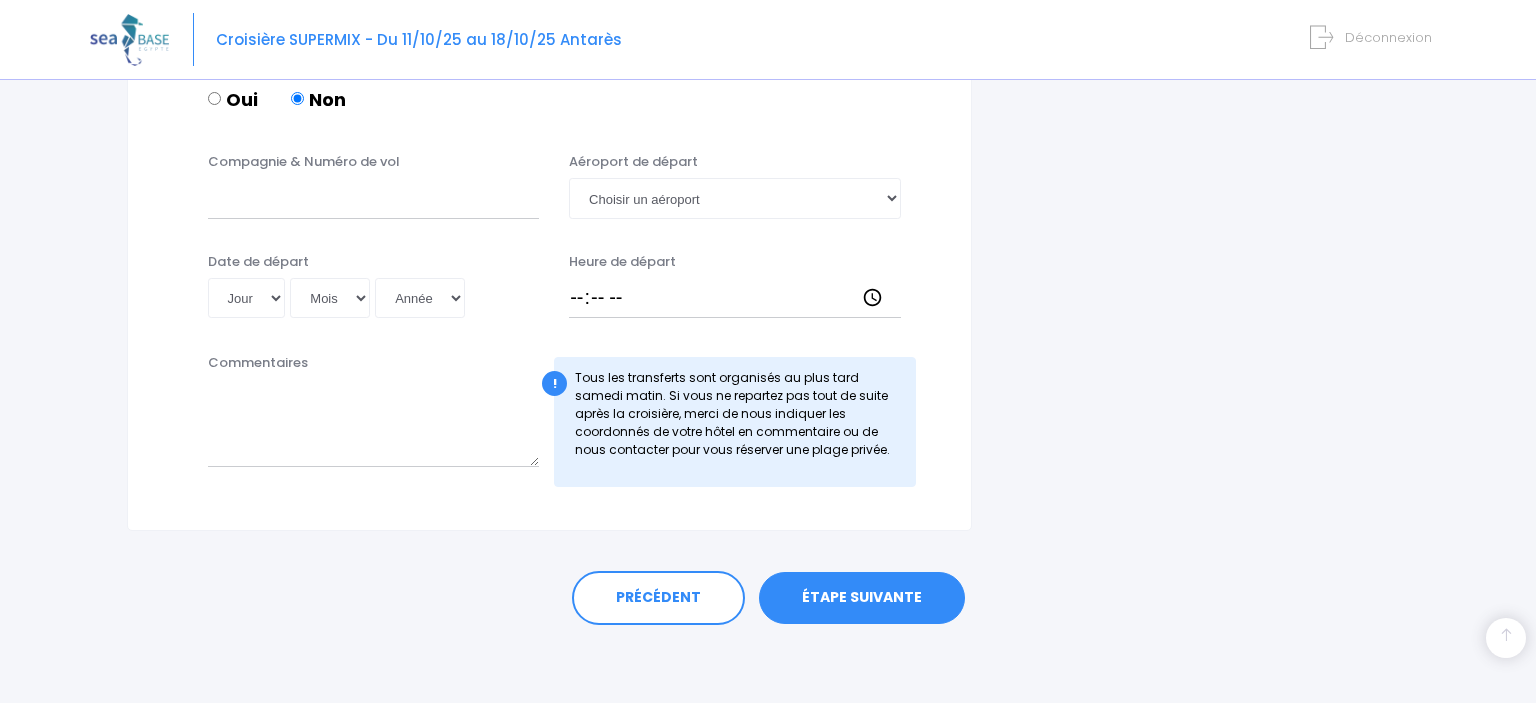 click on "ÉTAPE SUIVANTE" at bounding box center [862, 598] 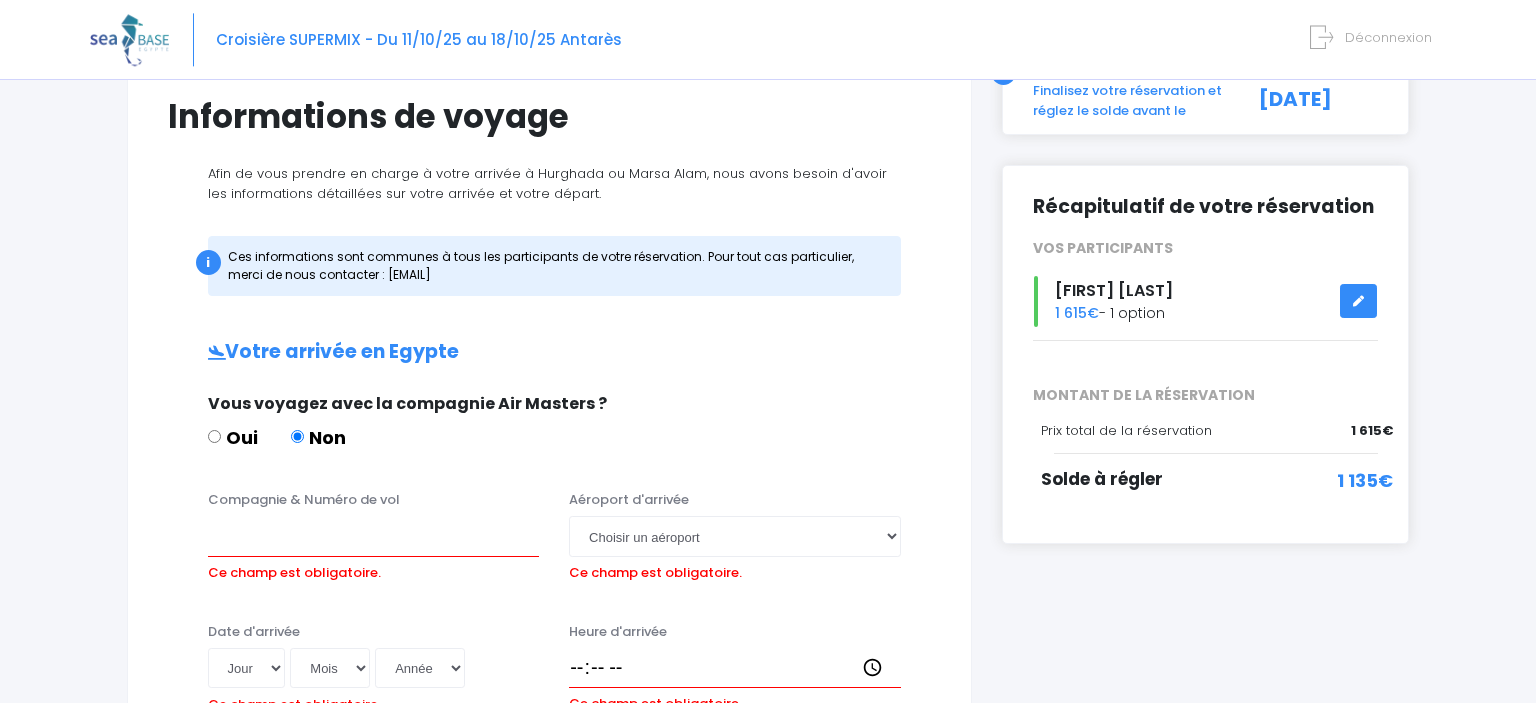 scroll, scrollTop: 260, scrollLeft: 0, axis: vertical 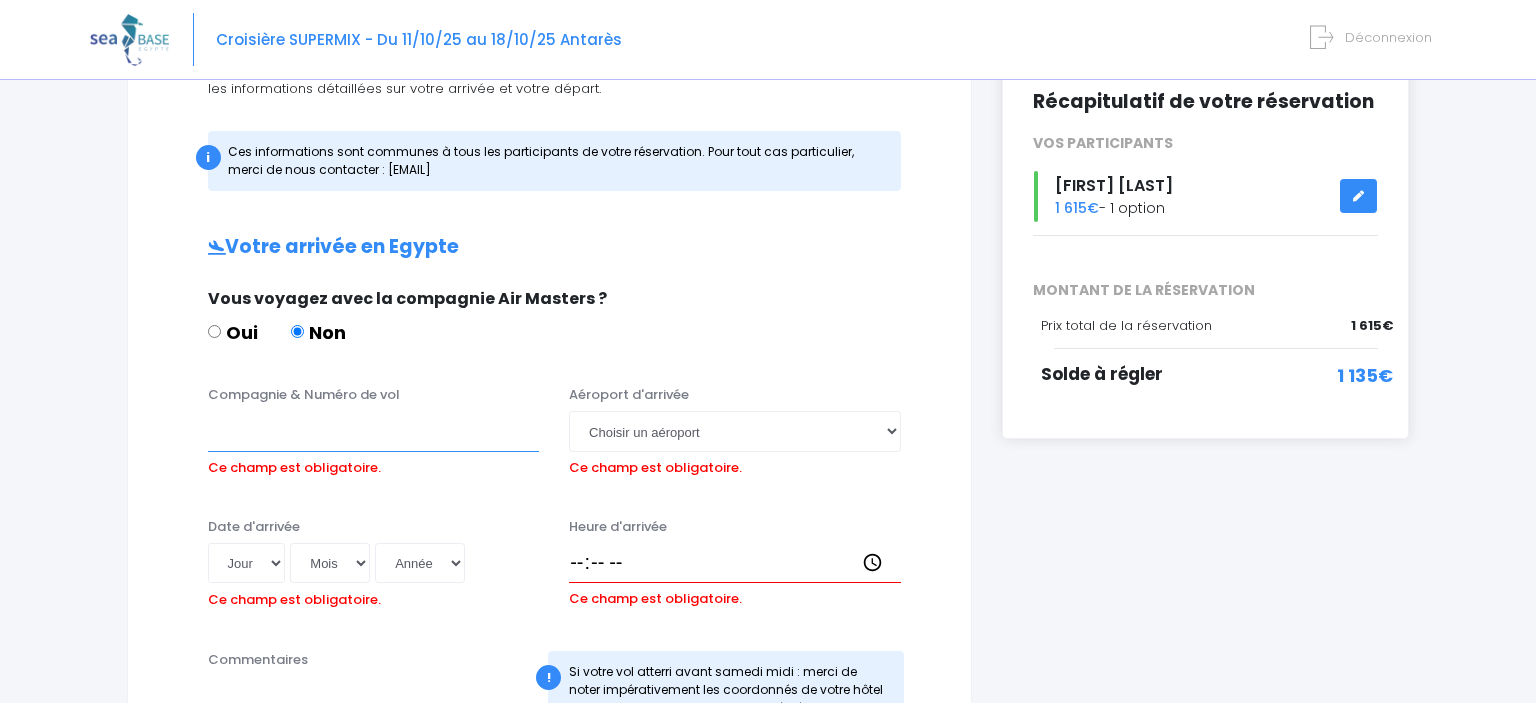 click on "Compagnie & Numéro de vol" at bounding box center [374, 431] 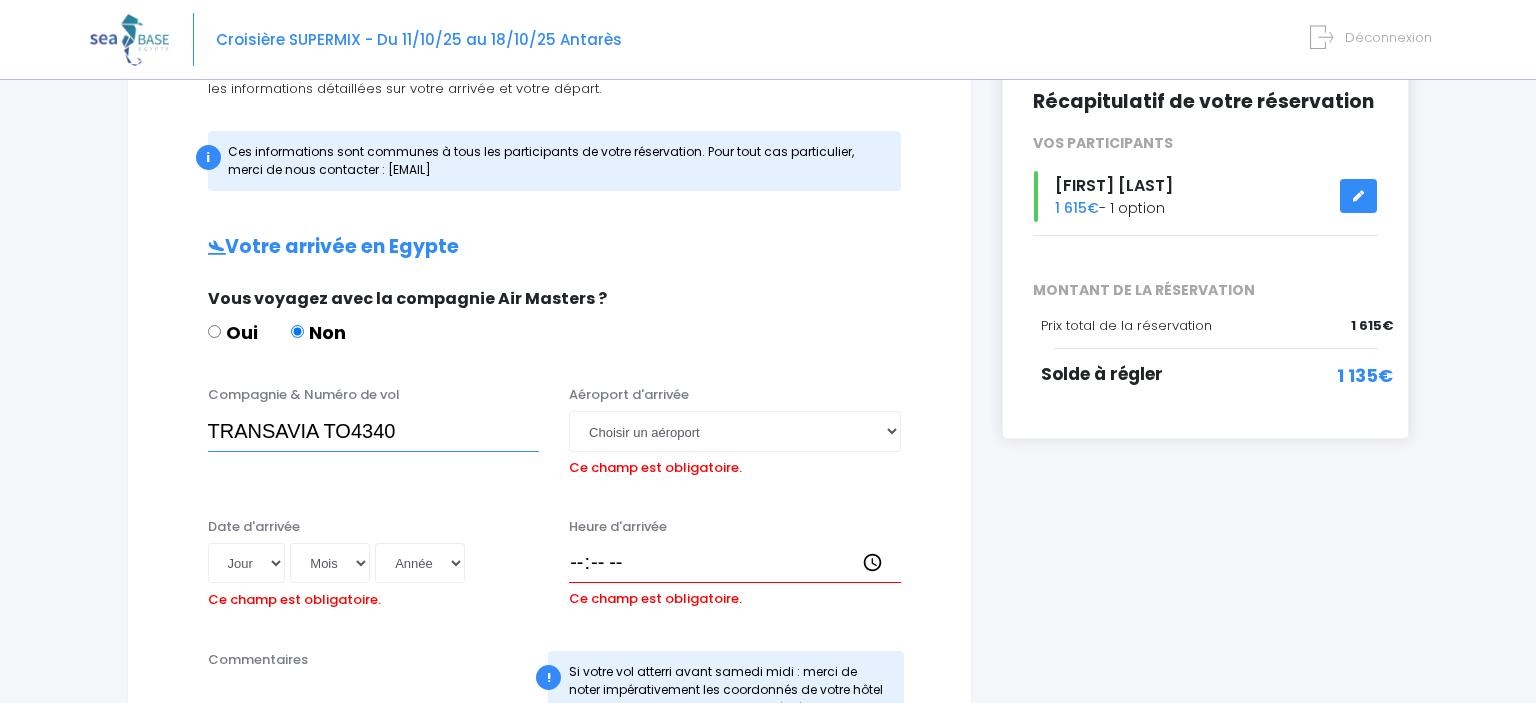 type on "TRANSAVIA TO4340" 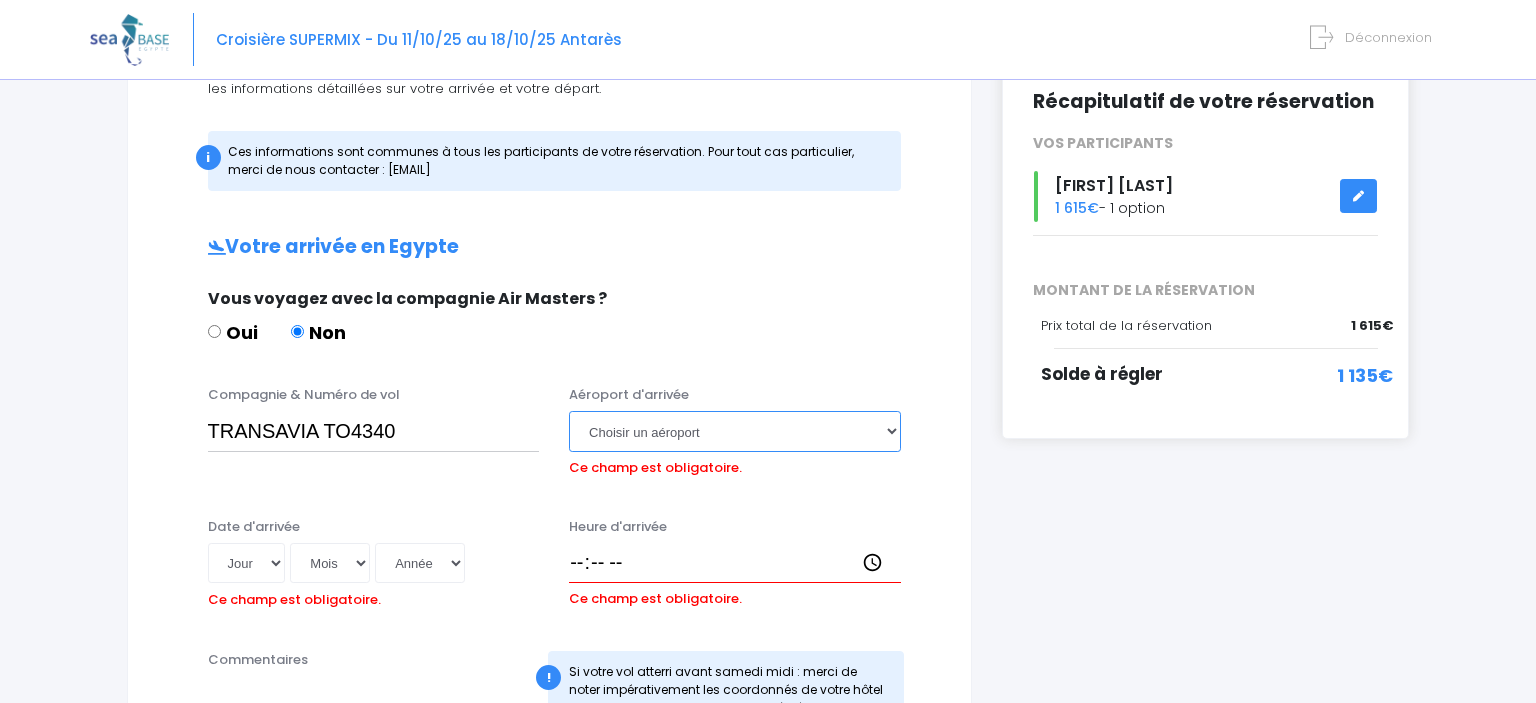select on "Hurghada" 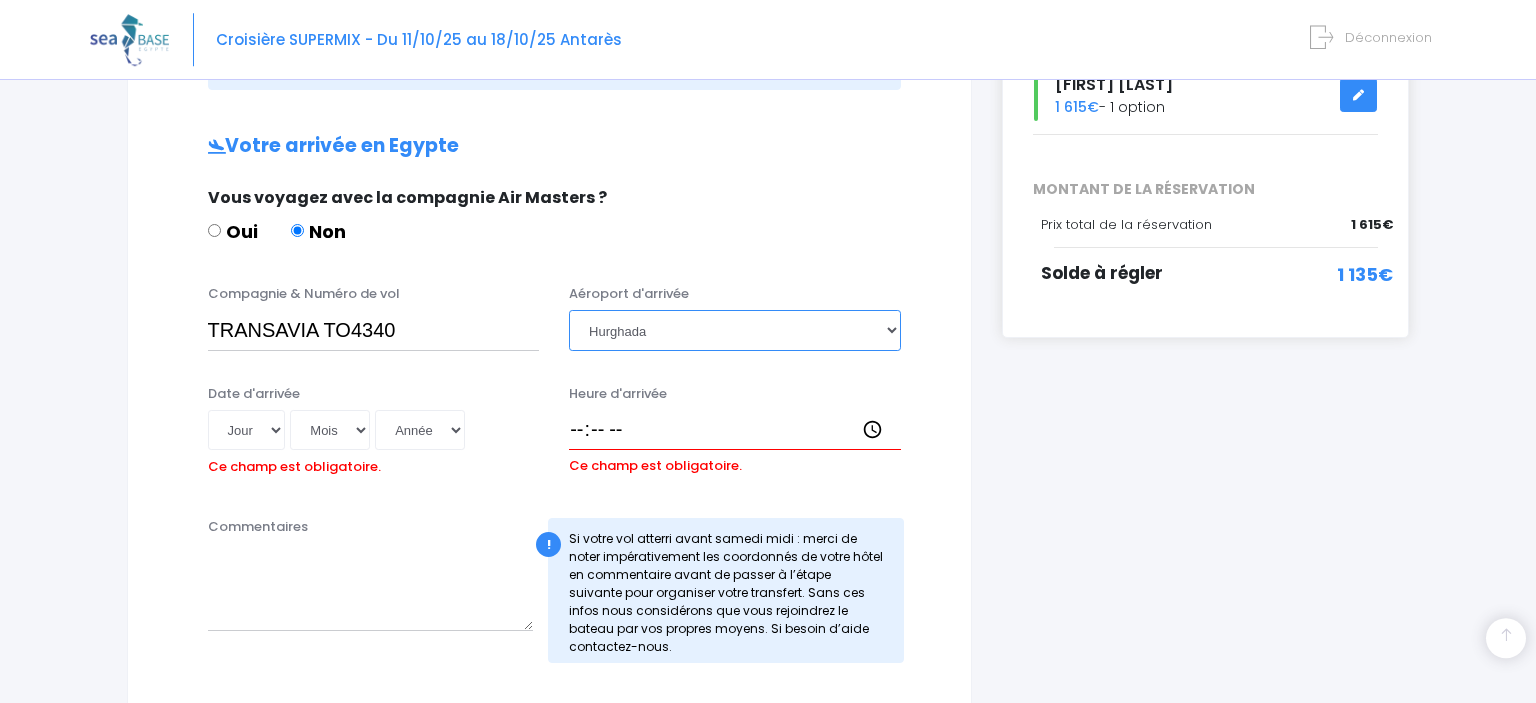 scroll, scrollTop: 365, scrollLeft: 0, axis: vertical 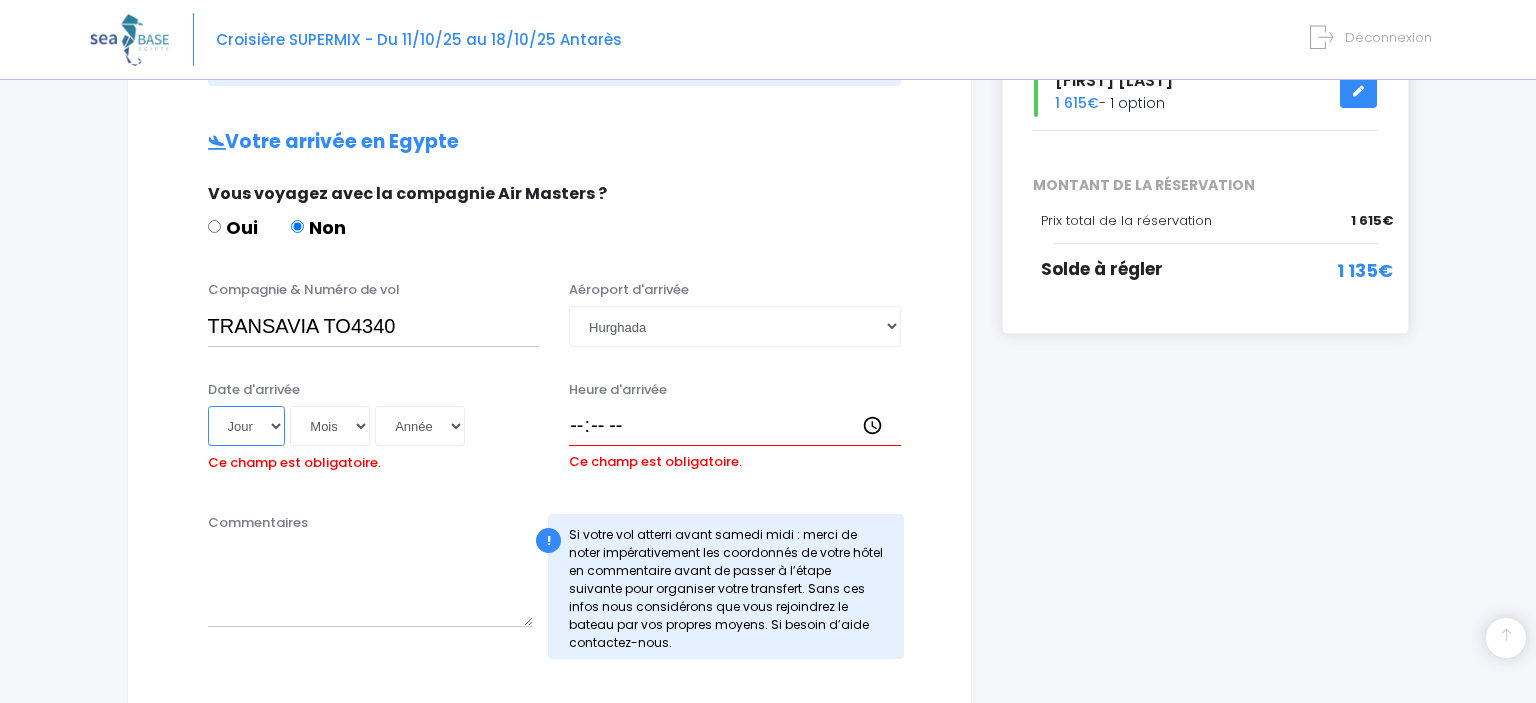 click on "Jour 01 02 03 04 05 06 07 08 09 10 11 12 13 14 15 16 17 18 19 20 21 22 23 24 25 26 27 28 29 30 31" at bounding box center [247, 426] 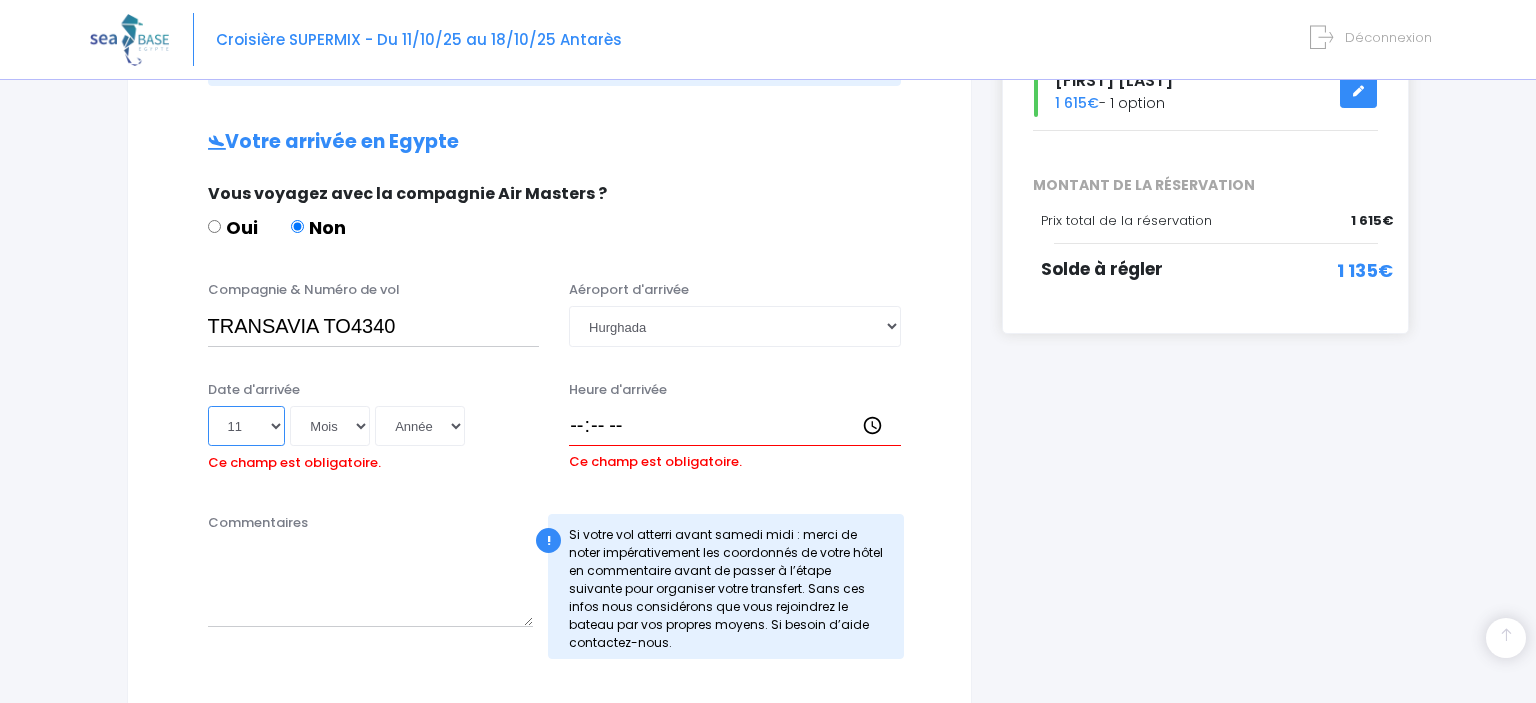 click on "11" at bounding box center (0, 0) 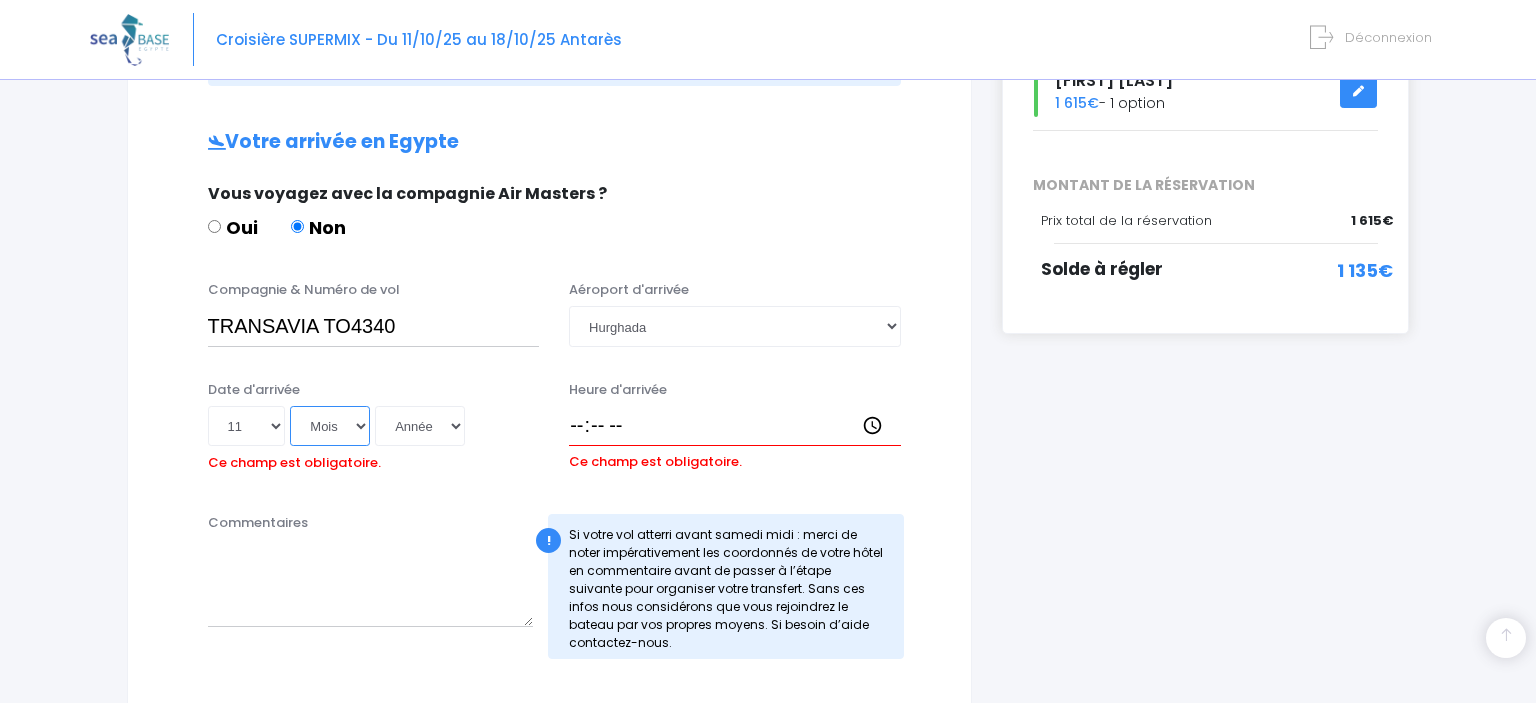 click on "Mois 01 02 03 04 05 06 07 08 09 10 11 12" at bounding box center (330, 426) 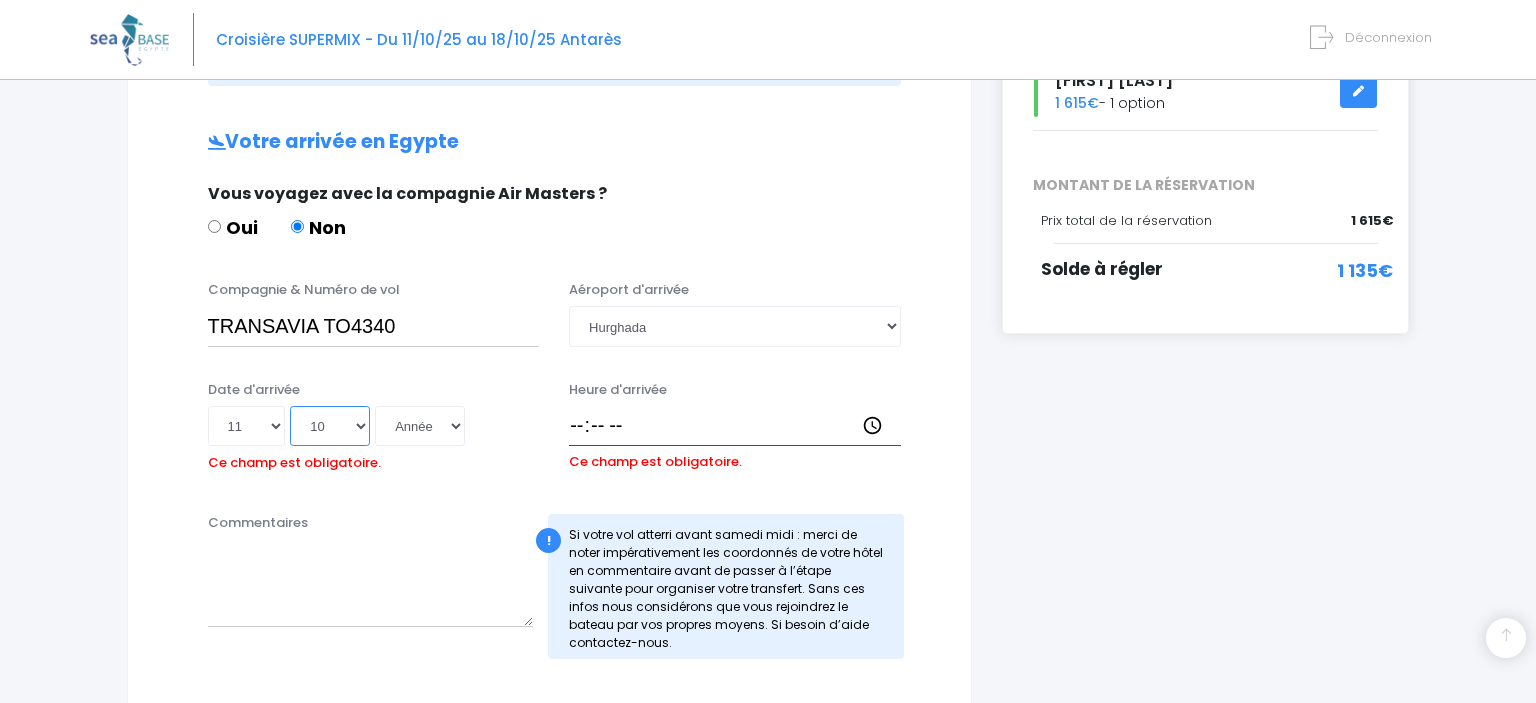 click on "10" at bounding box center [0, 0] 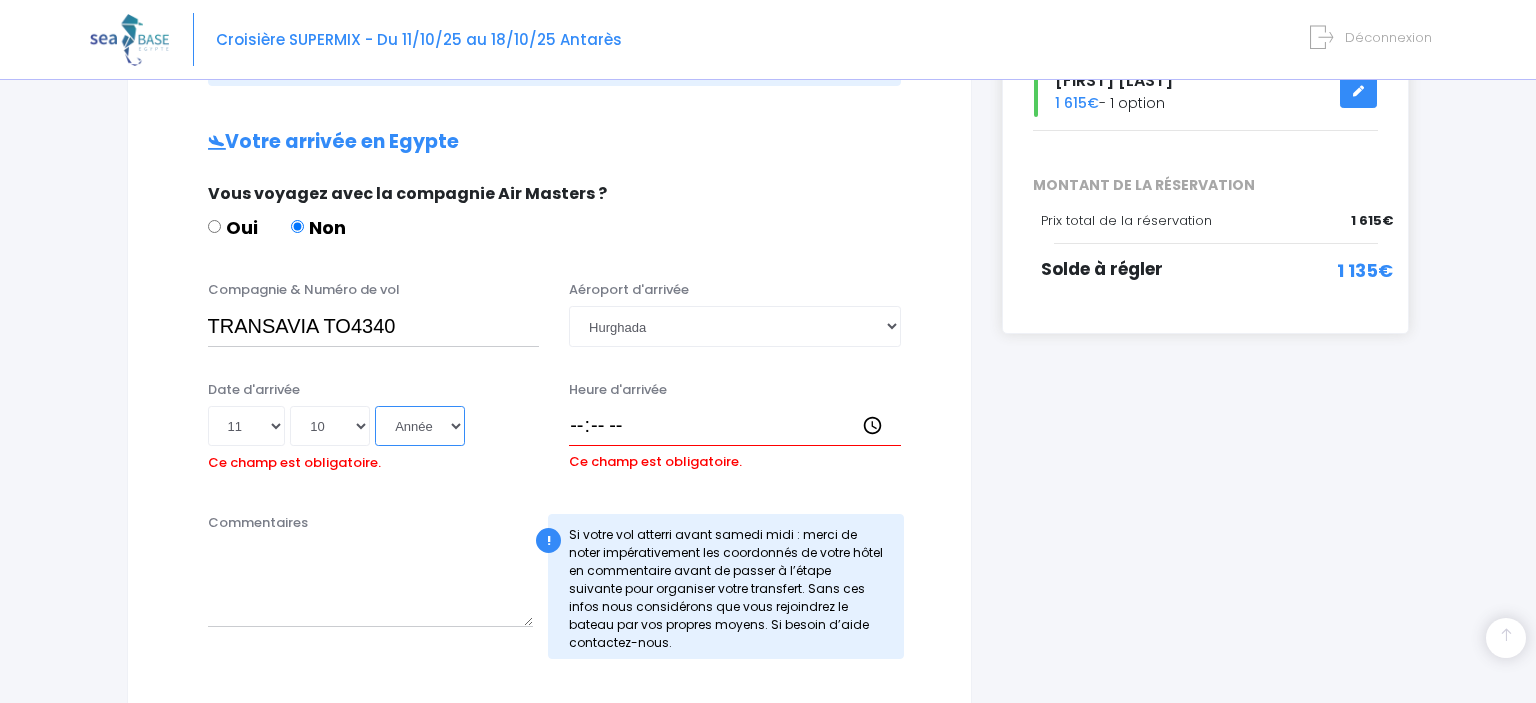 click on "Année 2045 2044 2043 2042 2041 2040 2039 2038 2037 2036 2035 2034 2033 2032 2031 2030 2029 2028 2027 2026 2025 2024 2023 2022 2021 2020 2019 2018 2017 2016 2015 2014 2013 2012 2011 2010 2009 2008 2007 2006 2005 2004 2003 2002 2001 2000 1999 1998 1997 1996 1995 1994 1993 1992 1991 1990 1989 1988 1987 1986 1985 1984 1983 1982 1981 1980 1979 1978 1977 1976 1975 1974 1973 1972 1971 1970 1969 1968 1967 1966 1965 1964 1963 1962 1961 1960 1959 1958 1957 1956 1955 1954 1953 1952 1951 1950 1949 1948 1947 1946 1945 1944 1943 1942 1941 1940 1939 1938 1937 1936 1935 1934 1933 1932 1931 1930 1929 1928 1927 1926 1925 1924 1923 1922 1921 1920 1919 1918 1917 1916 1915 1914 1913 1912 1911 1910 1909 1908 1907 1906 1905 1904 1903 1902 1901 1900" at bounding box center [420, 426] 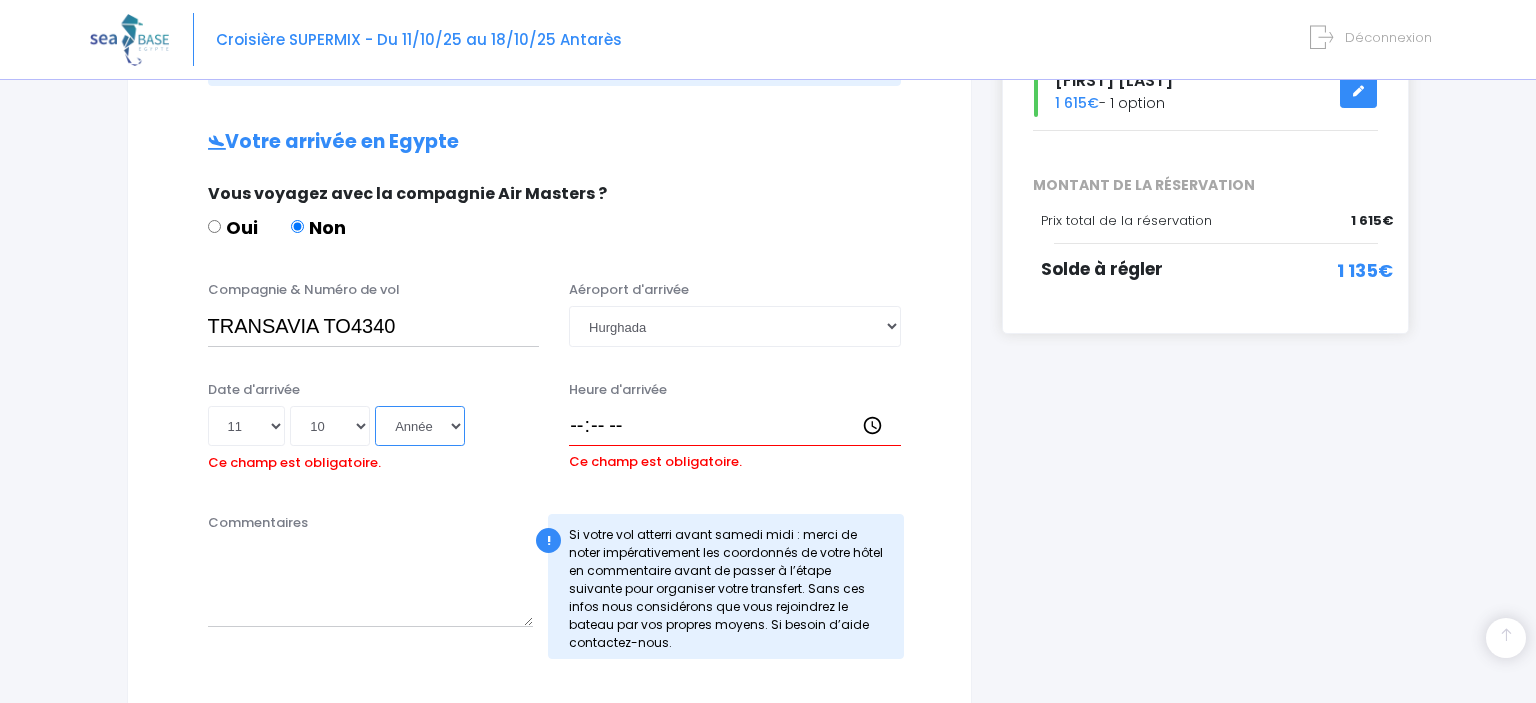 select on "2025" 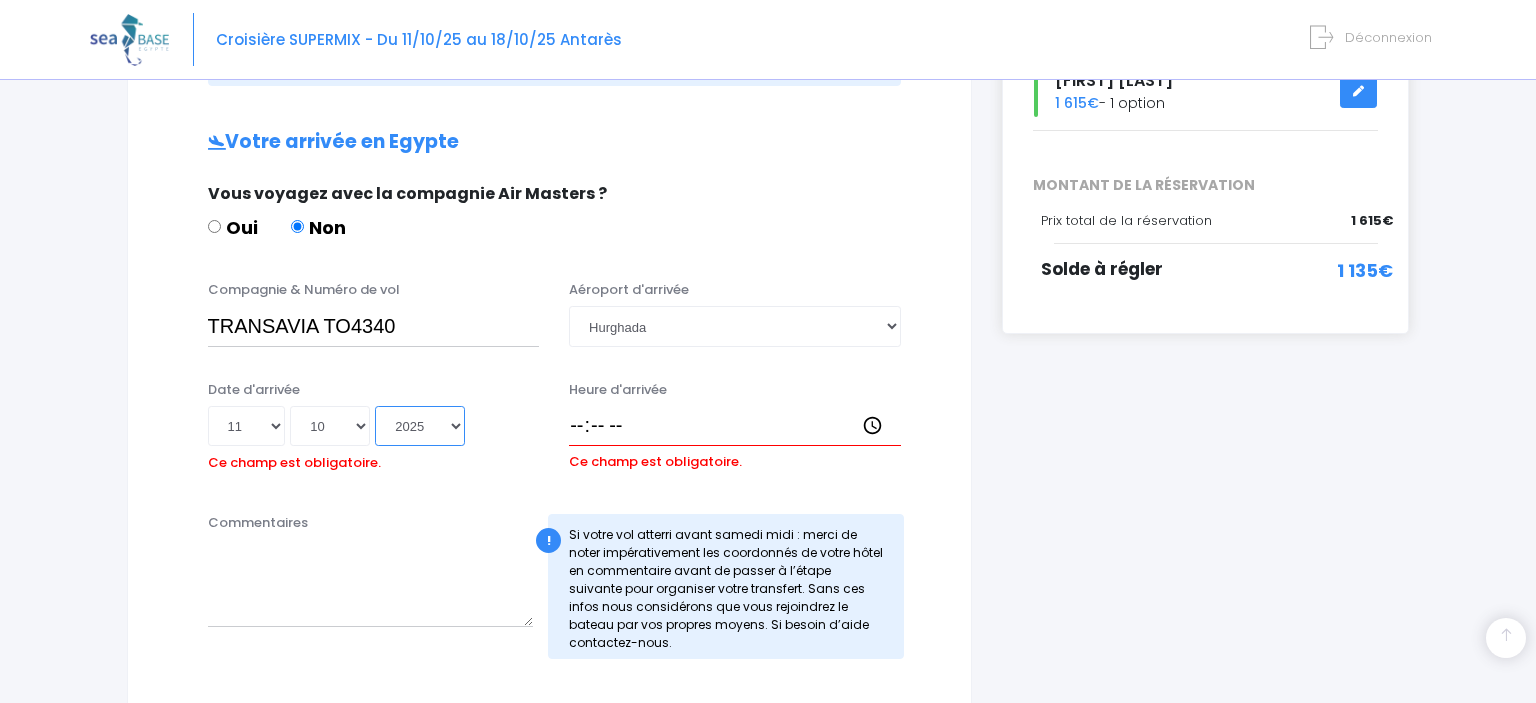 click on "2025" at bounding box center (0, 0) 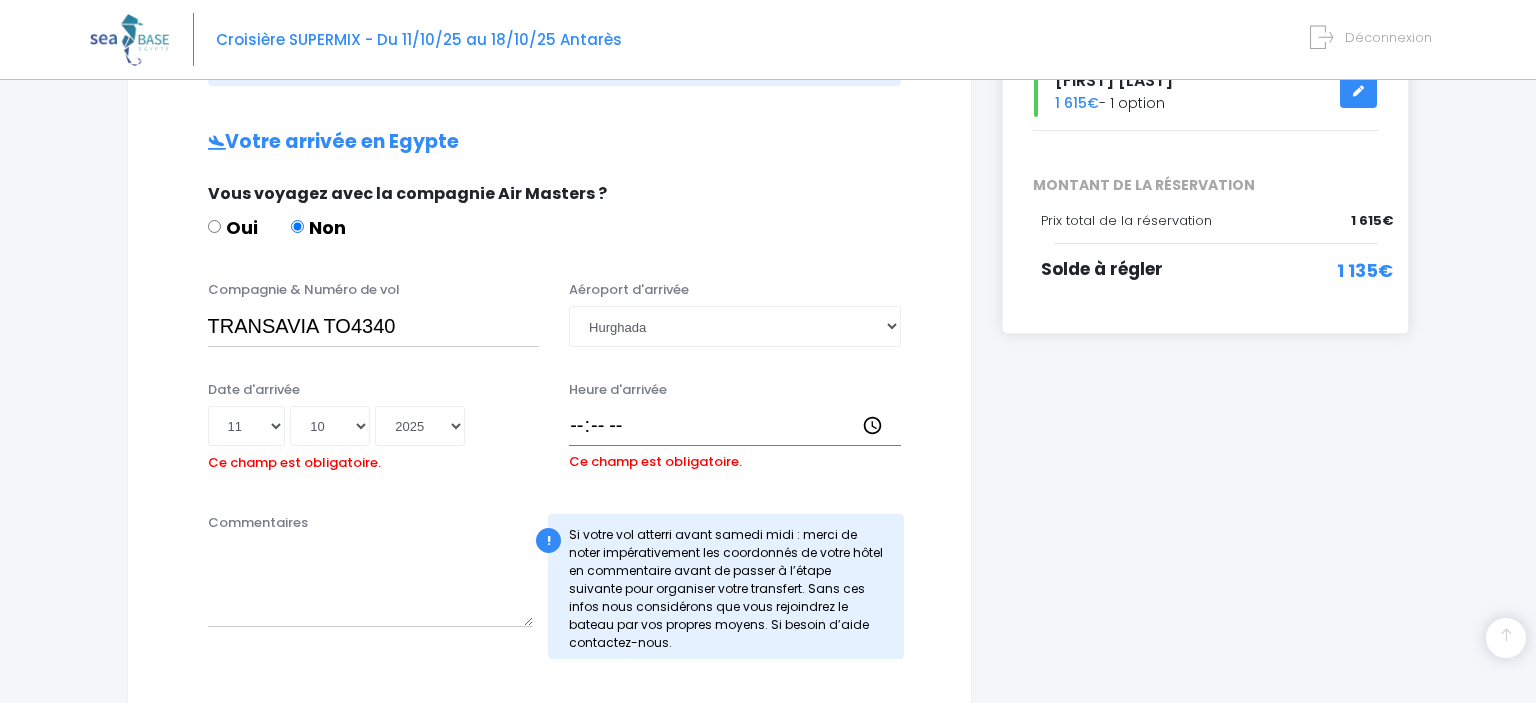 click on "Heure d'arrivée" at bounding box center (735, 426) 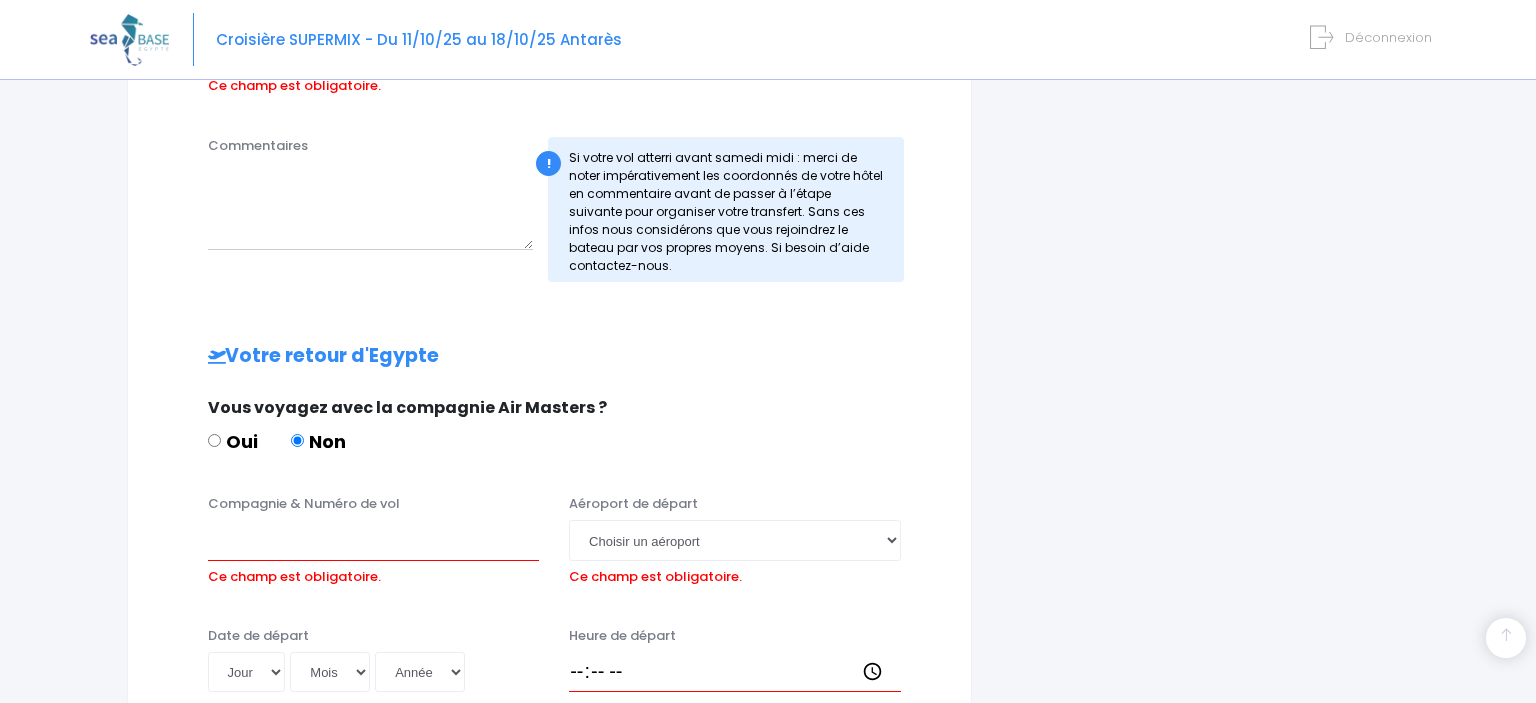 scroll, scrollTop: 788, scrollLeft: 0, axis: vertical 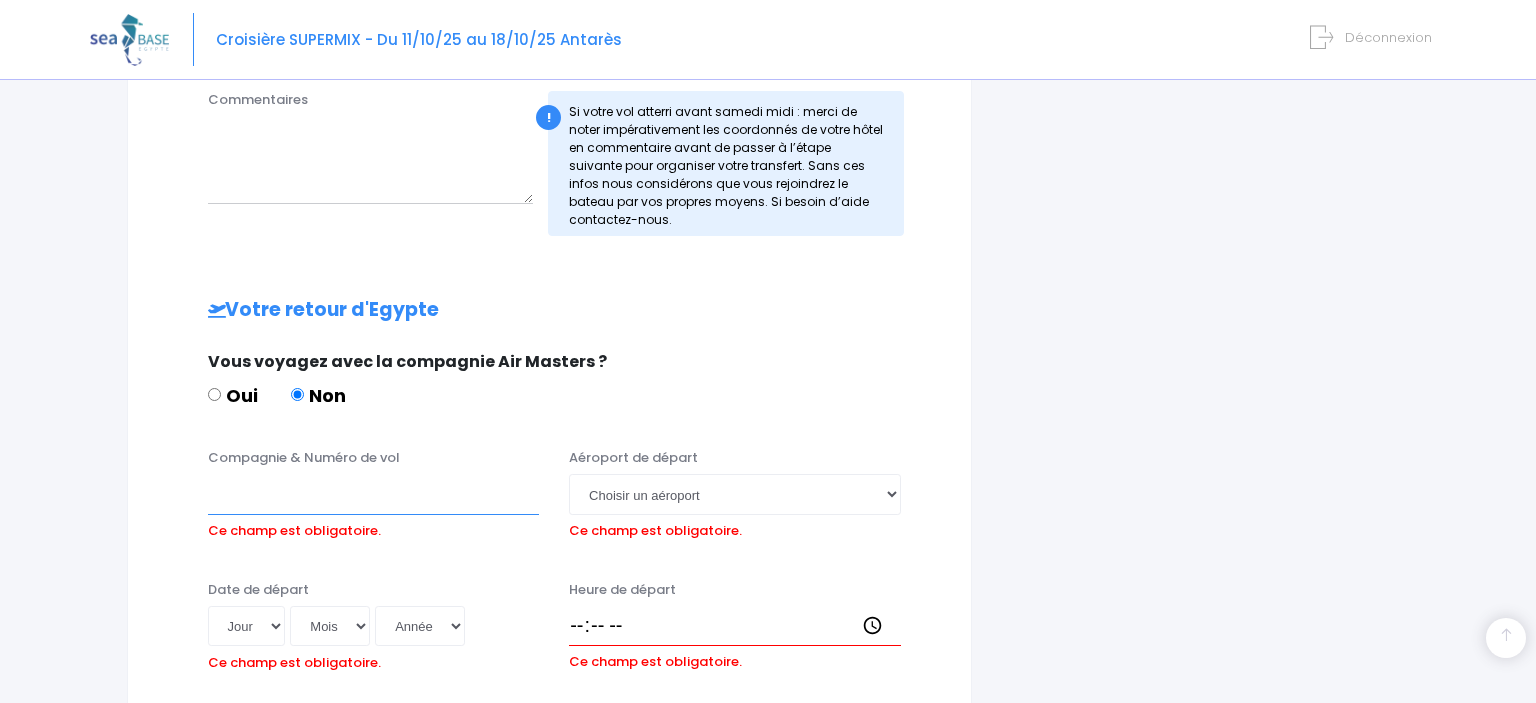 click on "Compagnie & Numéro de vol" at bounding box center [374, 494] 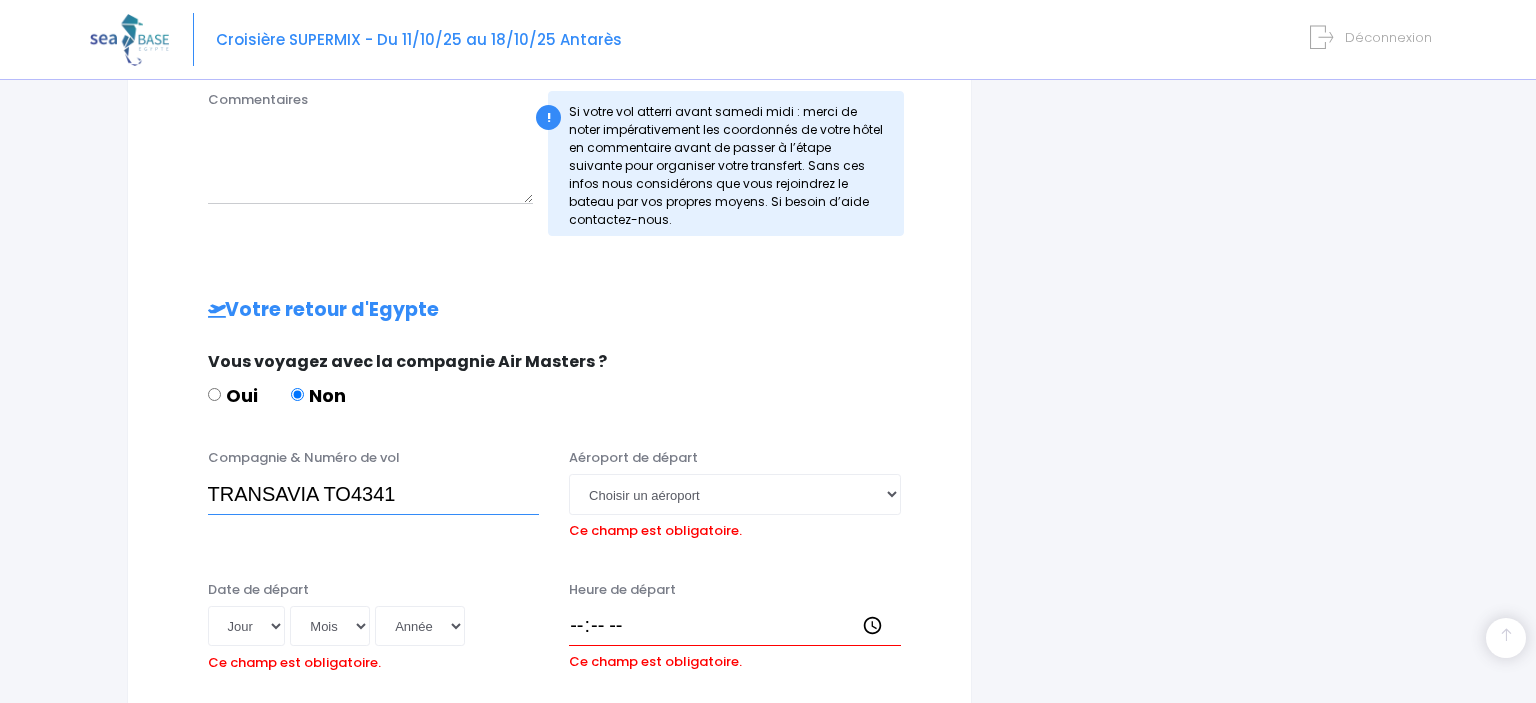 type on "TRANSAVIA TO4341" 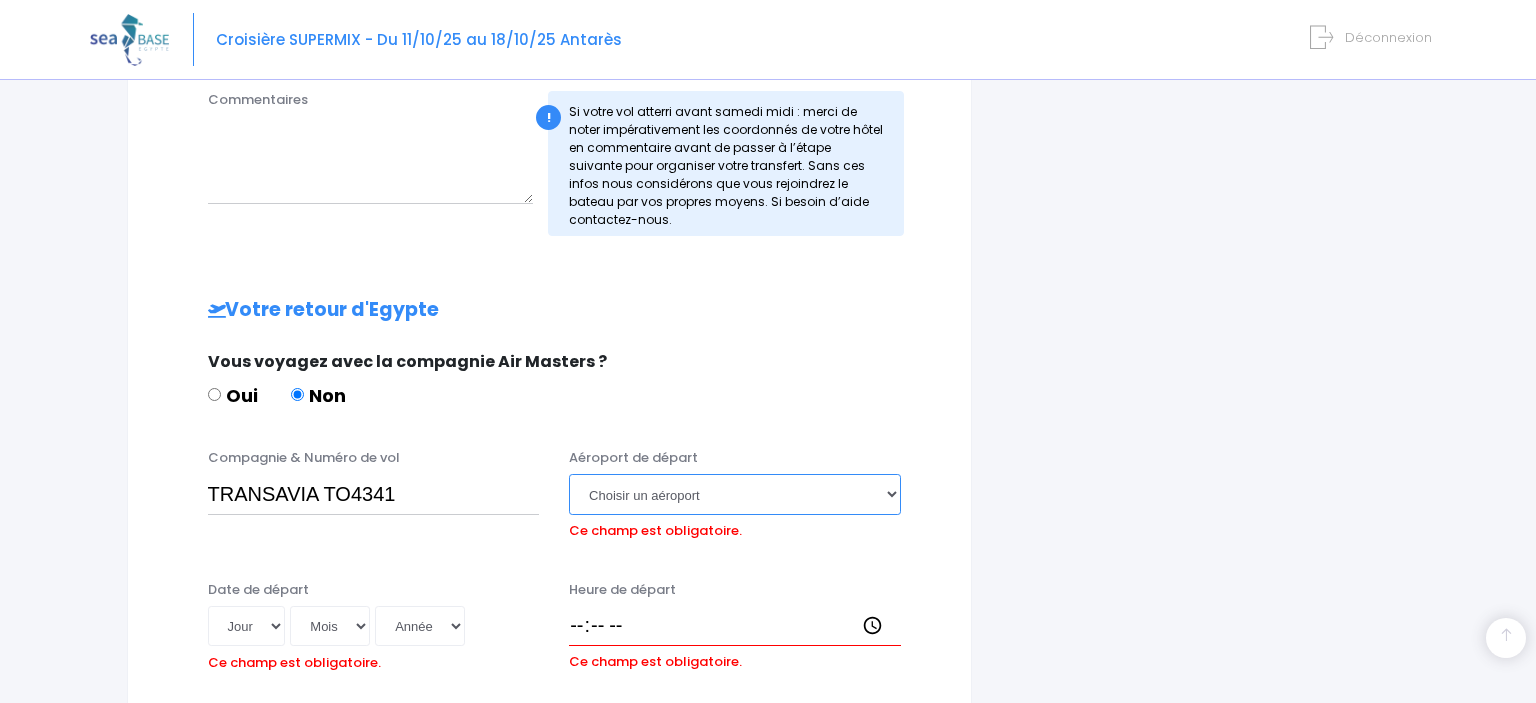 click on "Choisir un aéroport
Hurghada
Marsa Alam" at bounding box center [735, 494] 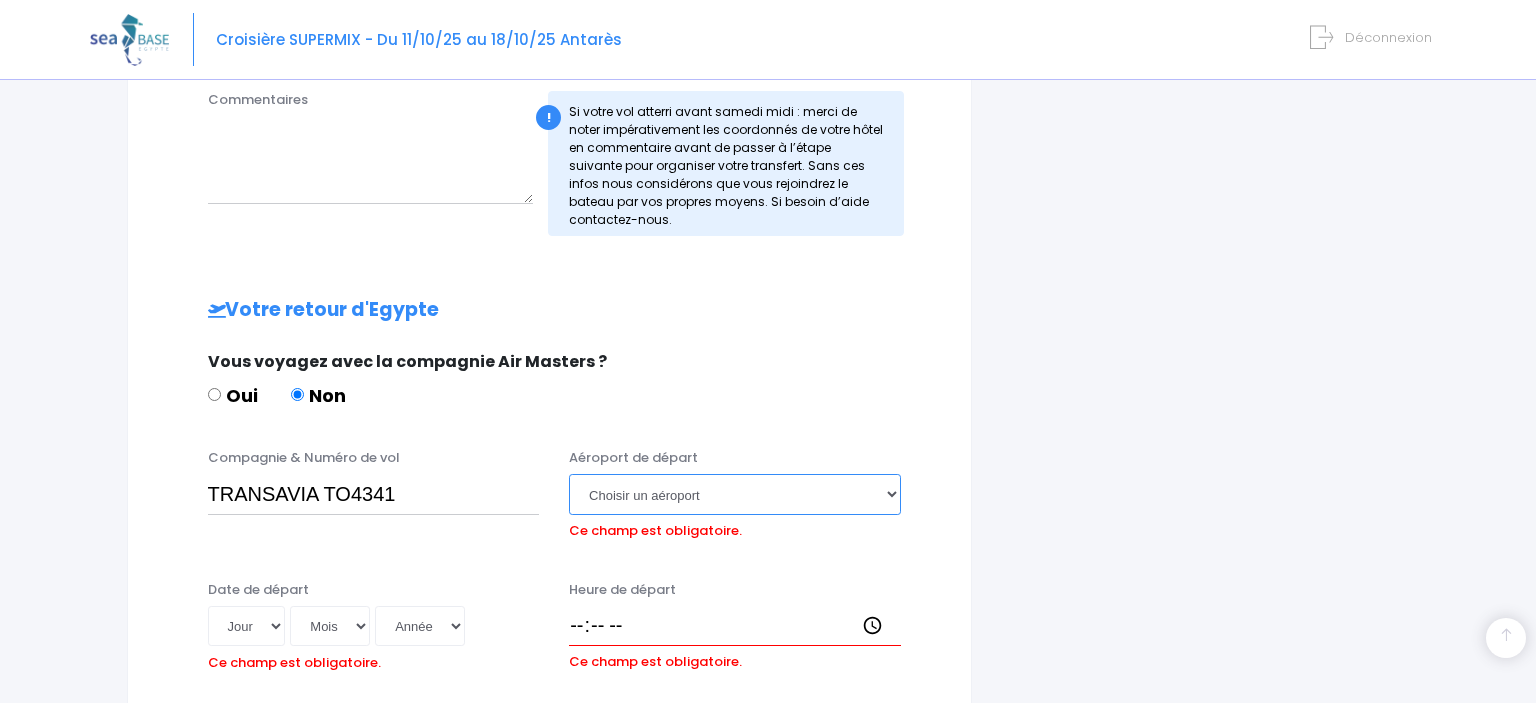 select on "Hurghada" 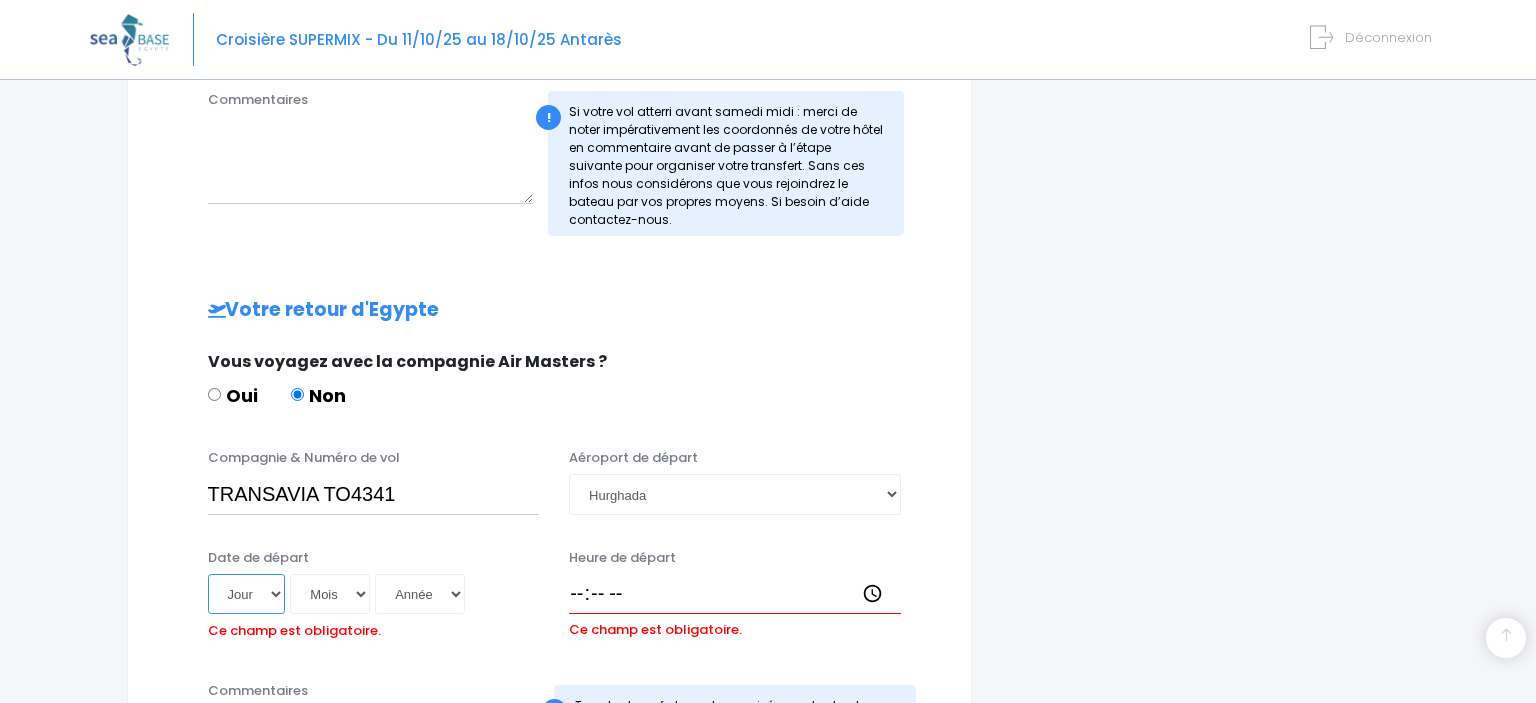 click on "Jour 01 02 03 04 05 06 07 08 09 10 11 12 13 14 15 16 17 18 19 20 21 22 23 24 25 26 27 28 29 30 31" at bounding box center [247, 594] 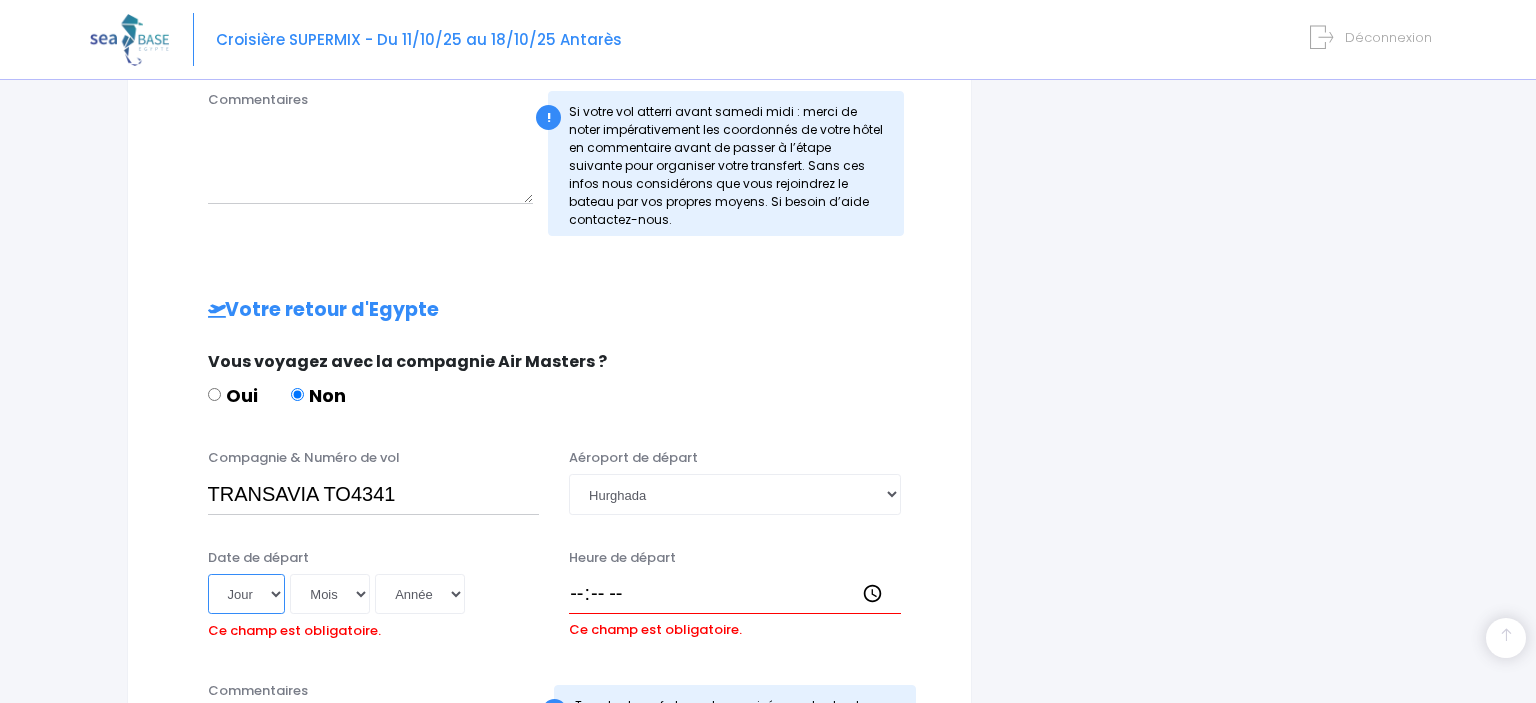 select on "19" 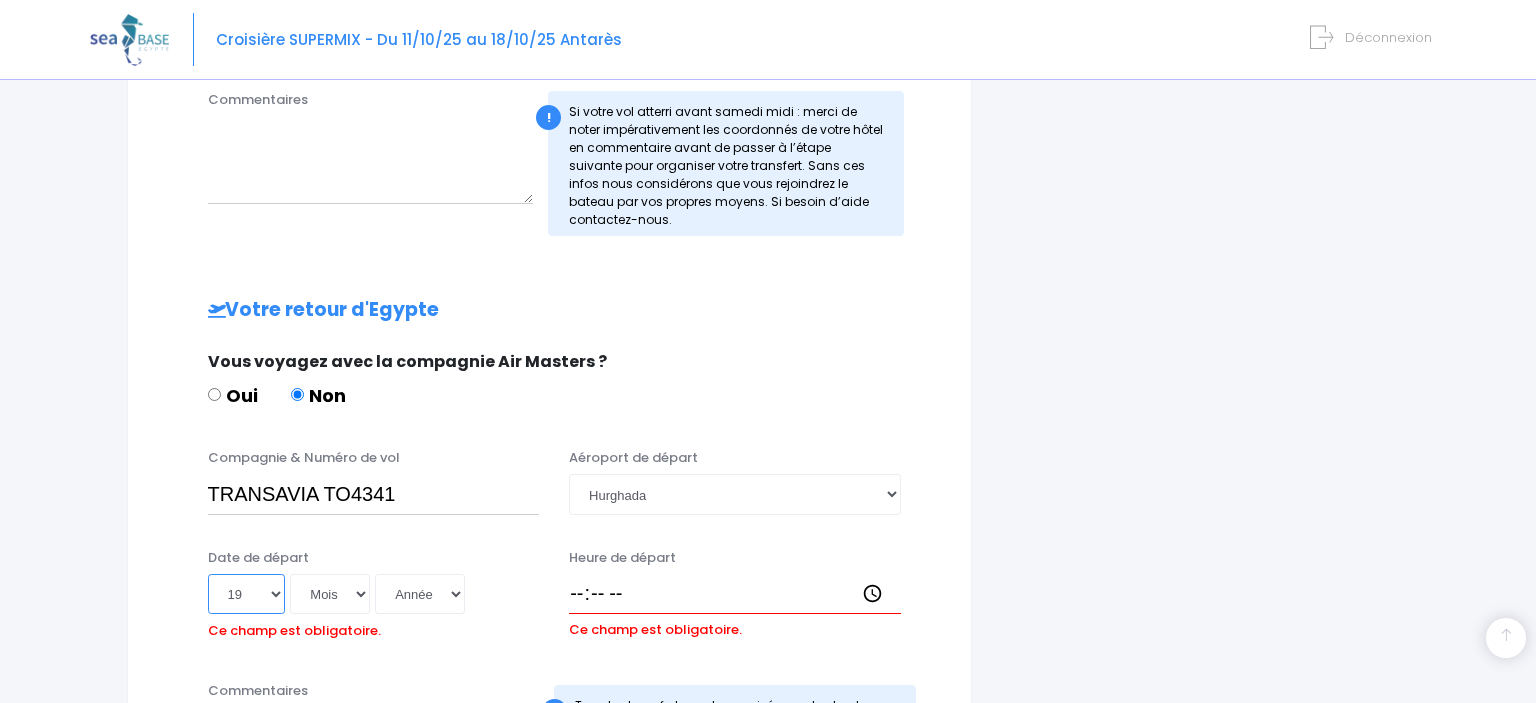 click on "19" at bounding box center [0, 0] 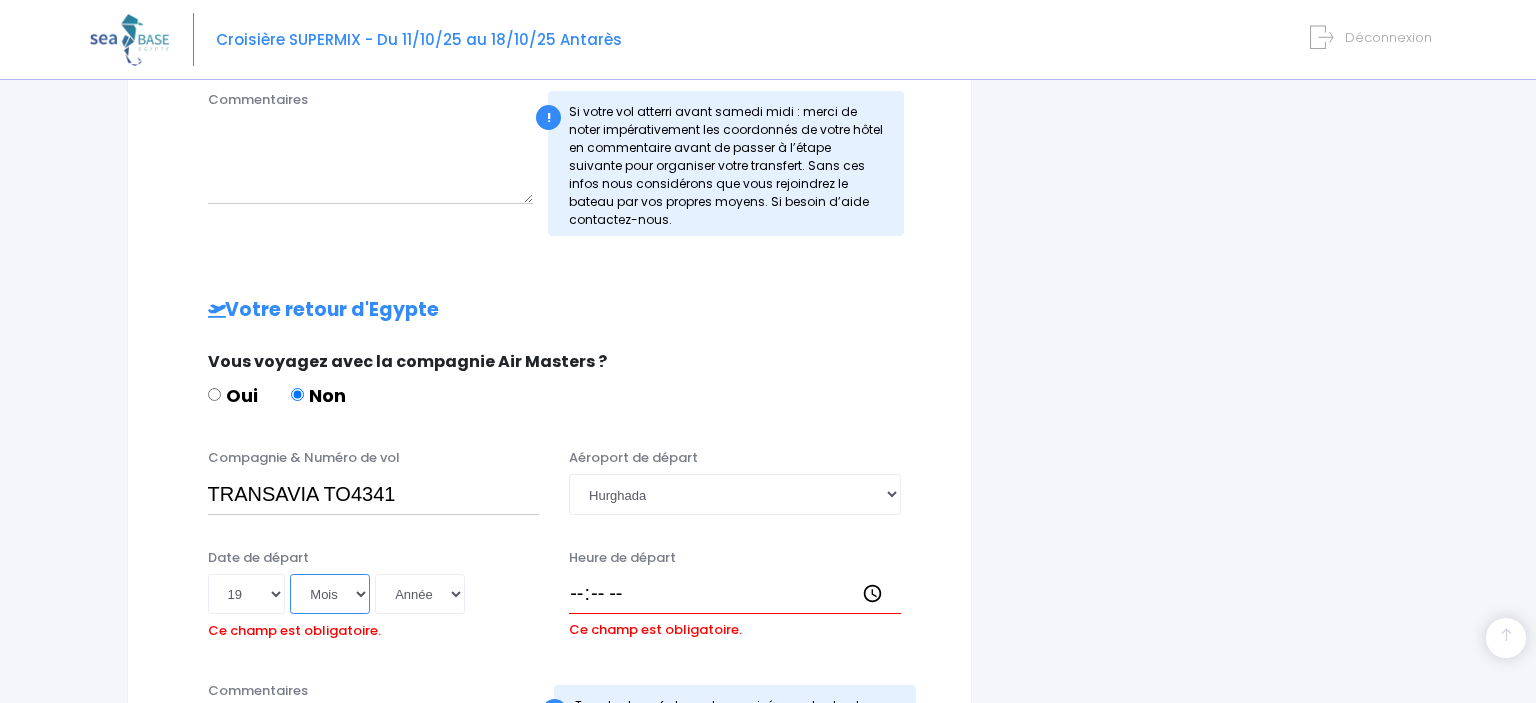 click on "Mois 01 02 03 04 05 06 07 08 09 10 11 12" at bounding box center [330, 594] 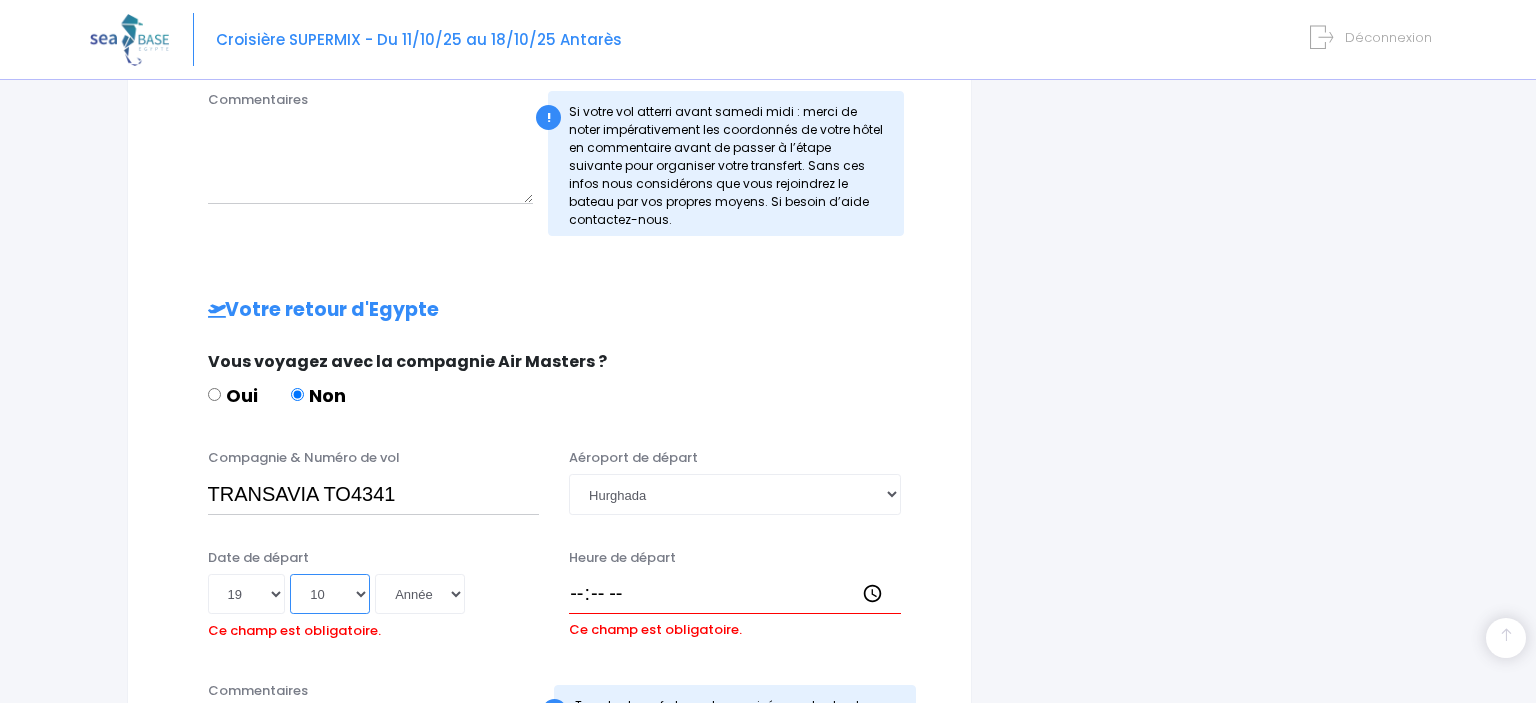 click on "10" at bounding box center (0, 0) 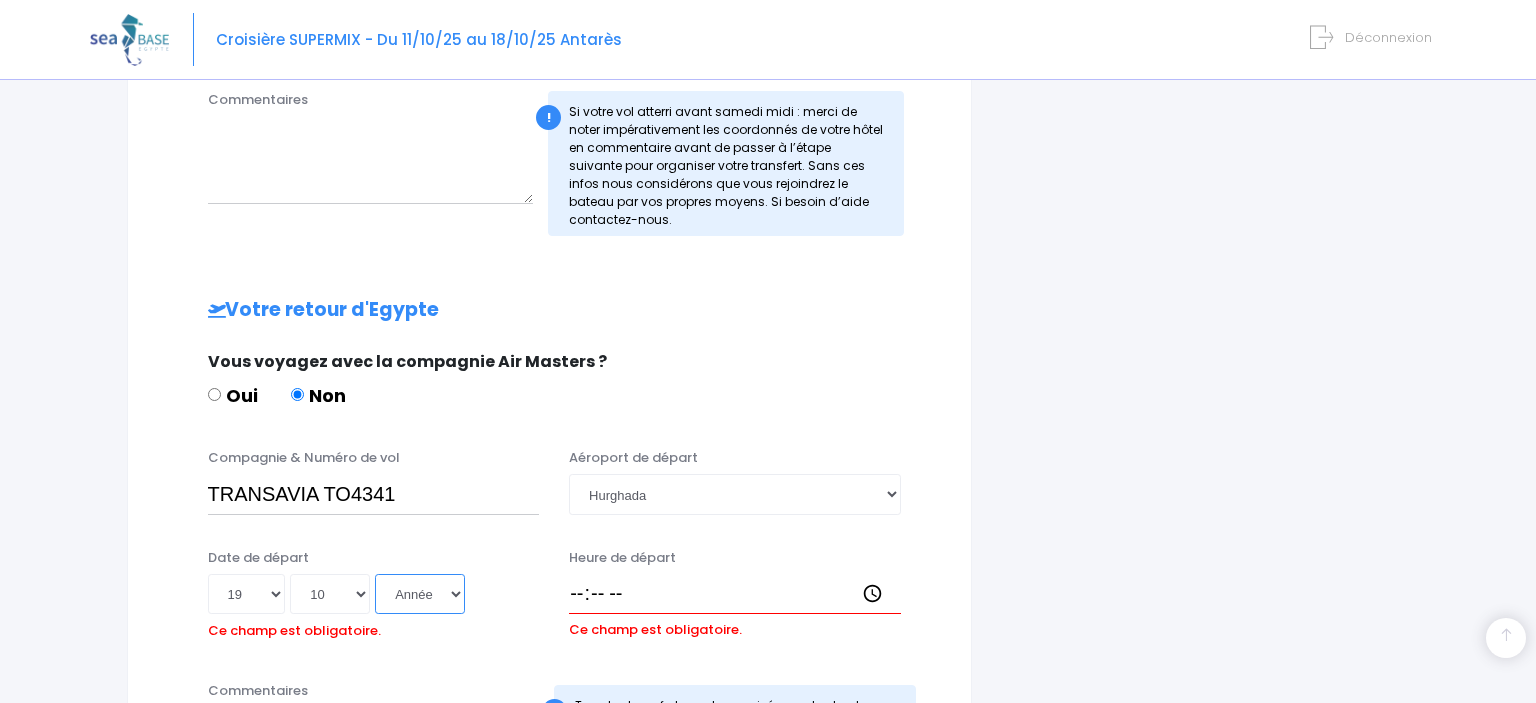 click on "Année 2045 2044 2043 2042 2041 2040 2039 2038 2037 2036 2035 2034 2033 2032 2031 2030 2029 2028 2027 2026 2025 2024 2023 2022 2021 2020 2019 2018 2017 2016 2015 2014 2013 2012 2011 2010 2009 2008 2007 2006 2005 2004 2003 2002 2001 2000 1999 1998 1997 1996 1995 1994 1993 1992 1991 1990 1989 1988 1987 1986 1985 1984 1983 1982 1981 1980 1979 1978 1977 1976 1975 1974 1973 1972 1971 1970 1969 1968 1967 1966 1965 1964 1963 1962 1961 1960 1959 1958 1957 1956 1955 1954 1953 1952 1951 1950 1949 1948 1947 1946 1945 1944 1943 1942 1941 1940 1939 1938 1937 1936 1935 1934 1933 1932 1931 1930 1929 1928 1927 1926 1925 1924 1923 1922 1921 1920 1919 1918 1917 1916 1915 1914 1913 1912 1911 1910 1909 1908 1907 1906 1905 1904 1903 1902 1901 1900" at bounding box center [420, 594] 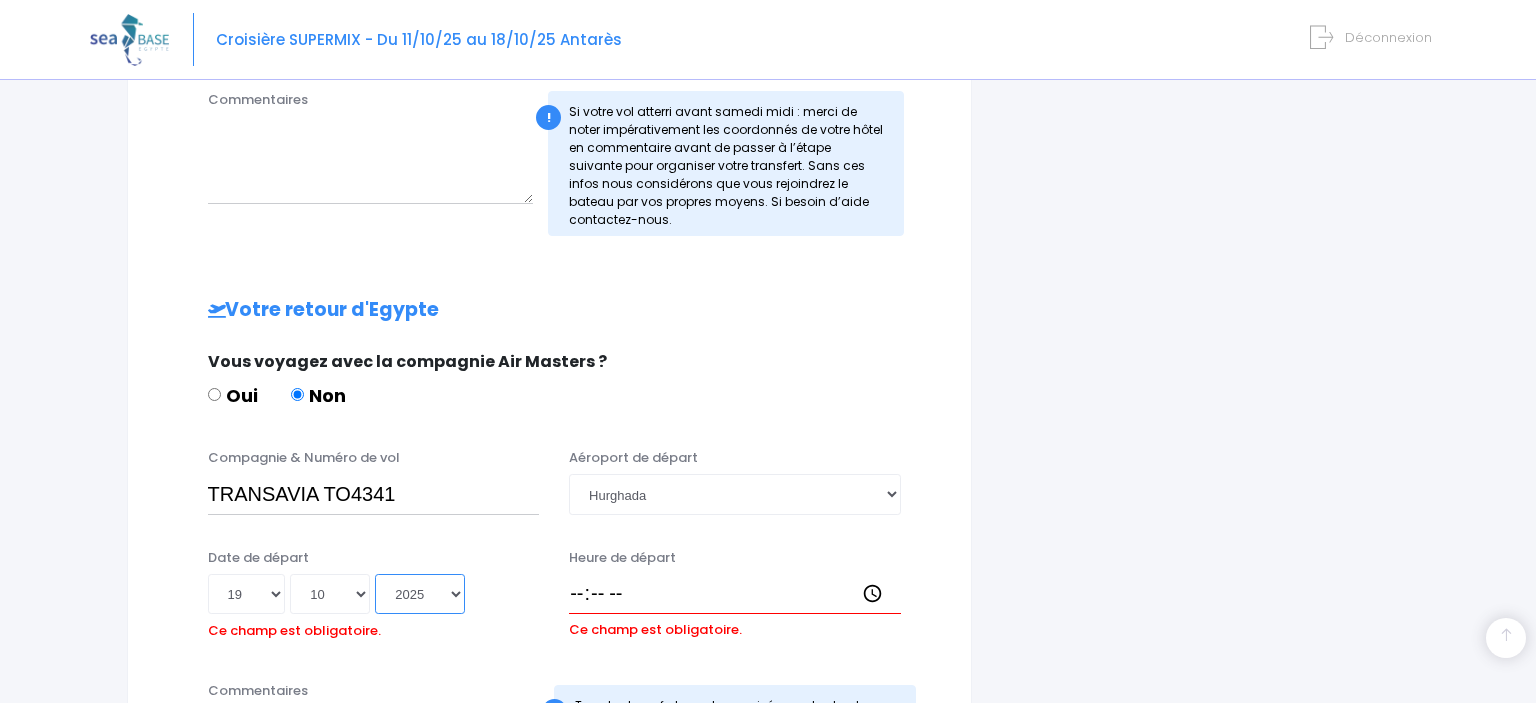 type on "2025-10-19" 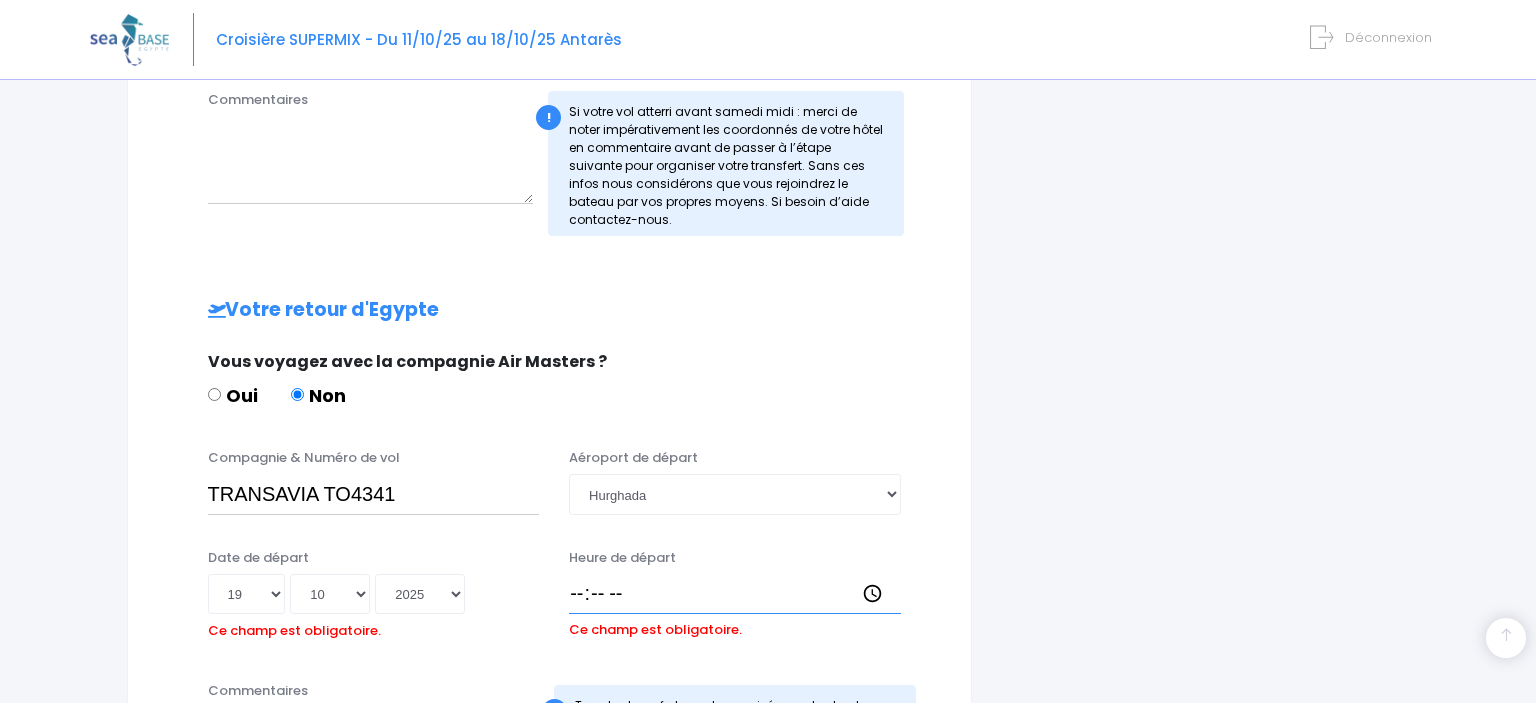 click on "Heure de départ" at bounding box center [735, 594] 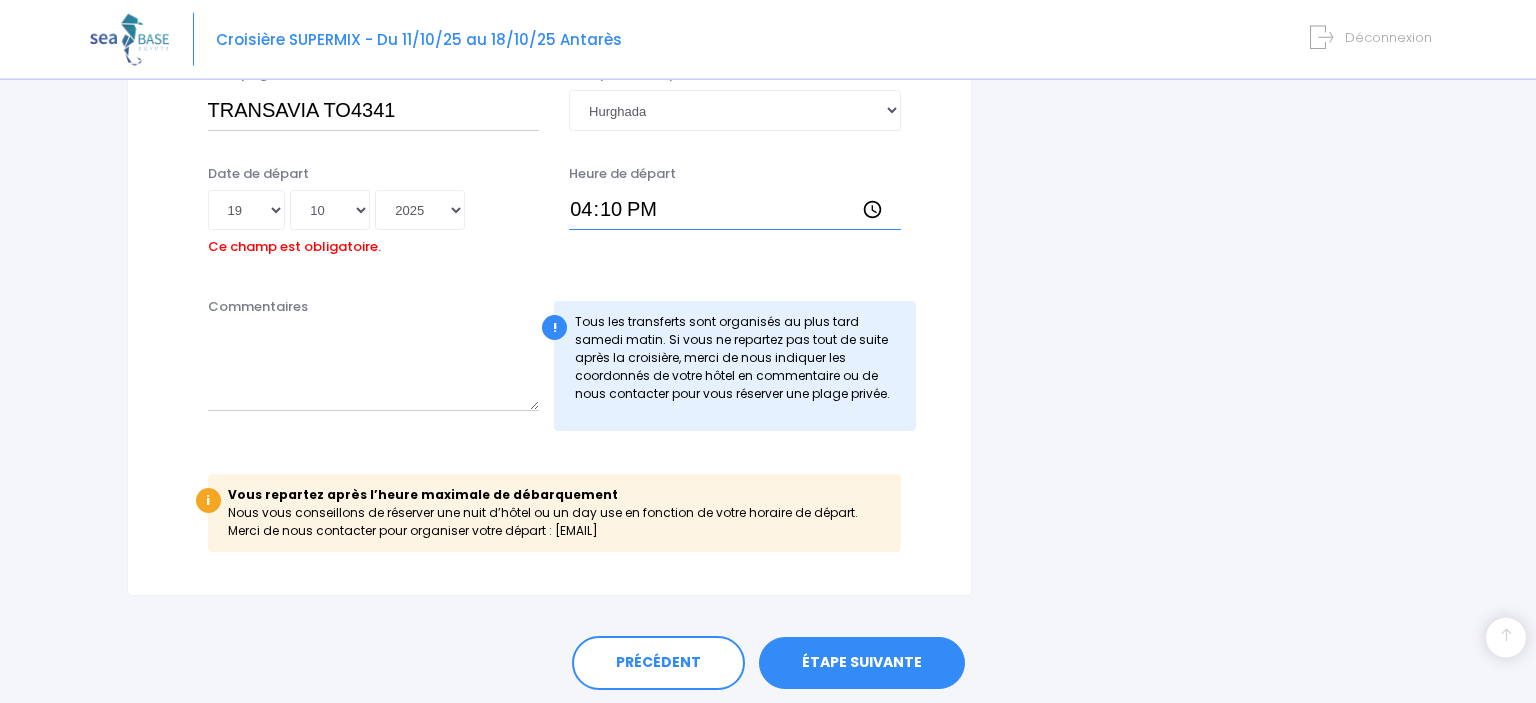 scroll, scrollTop: 1236, scrollLeft: 0, axis: vertical 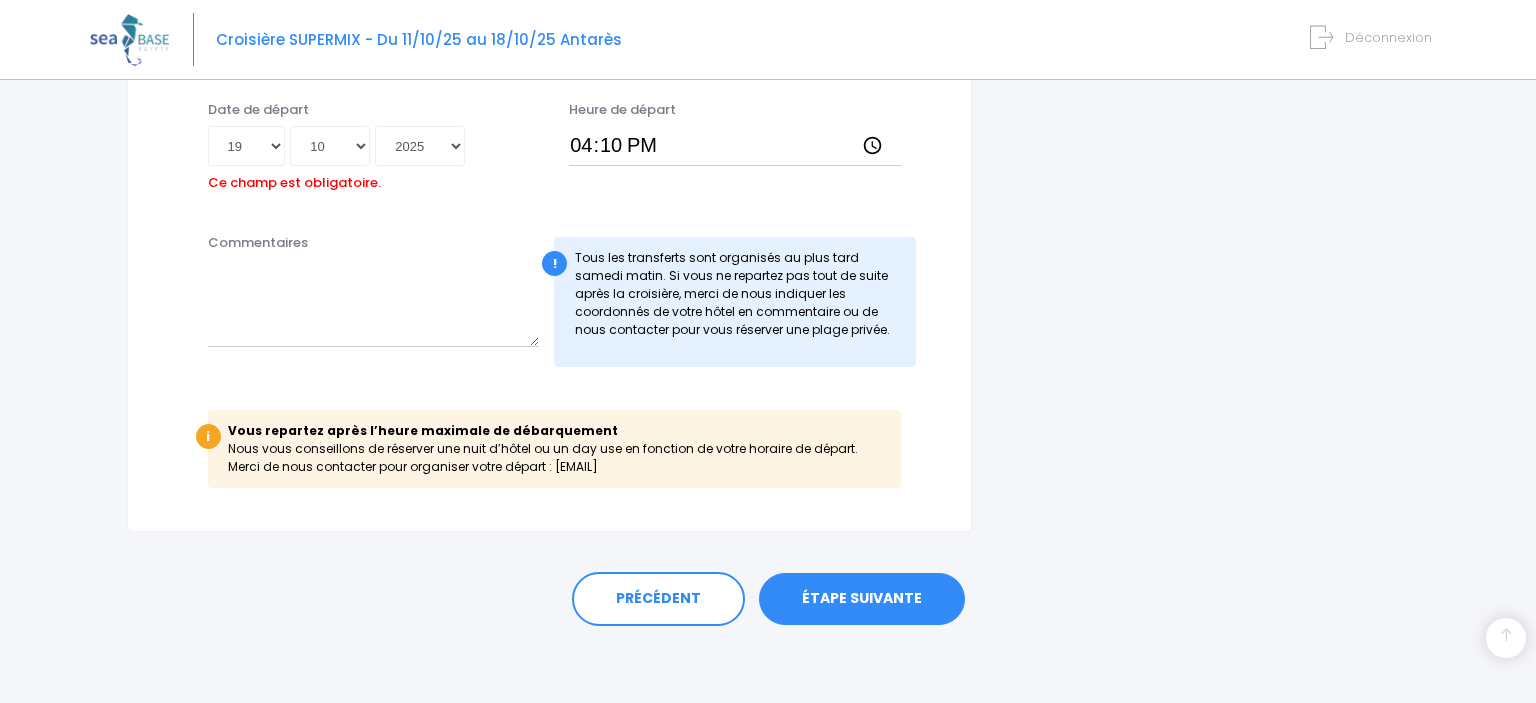 click on "ÉTAPE SUIVANTE" at bounding box center [862, 599] 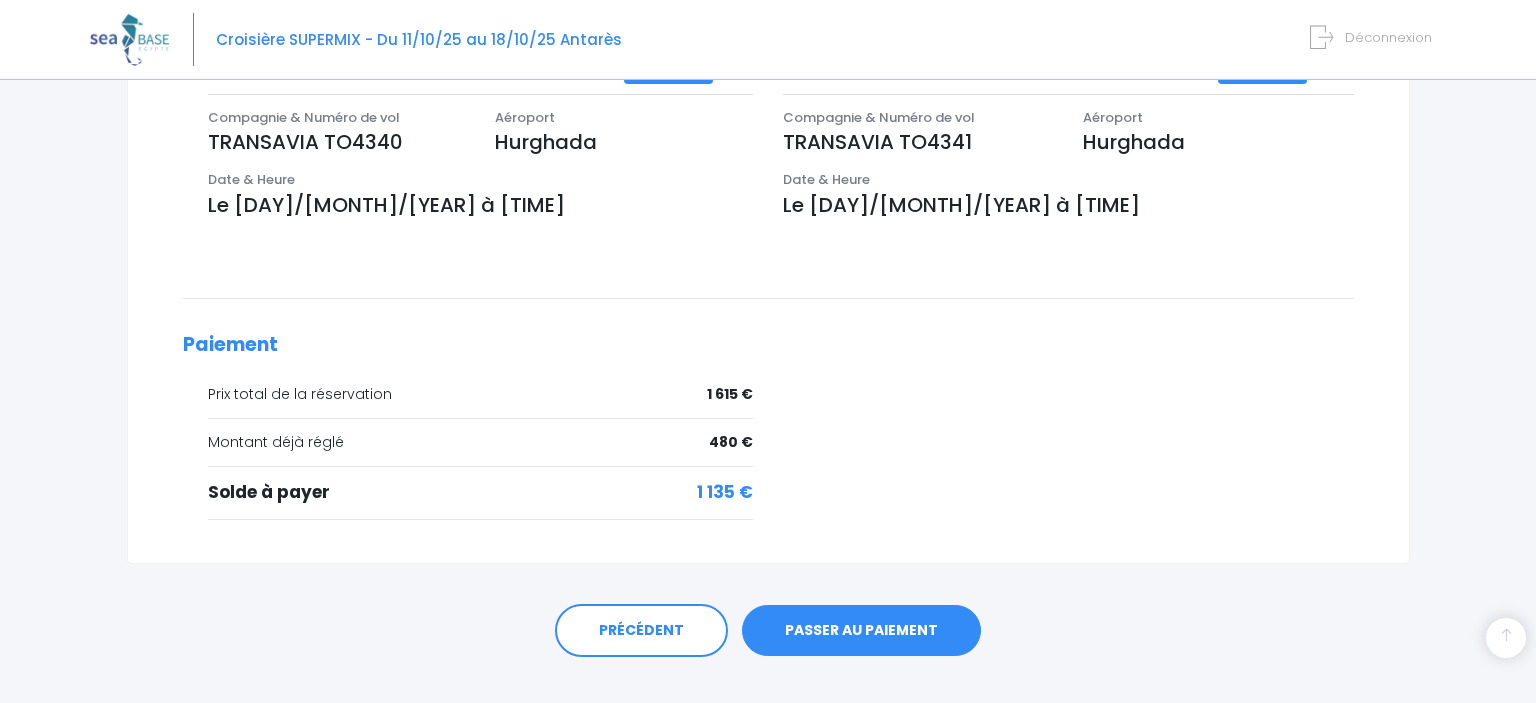 scroll, scrollTop: 700, scrollLeft: 0, axis: vertical 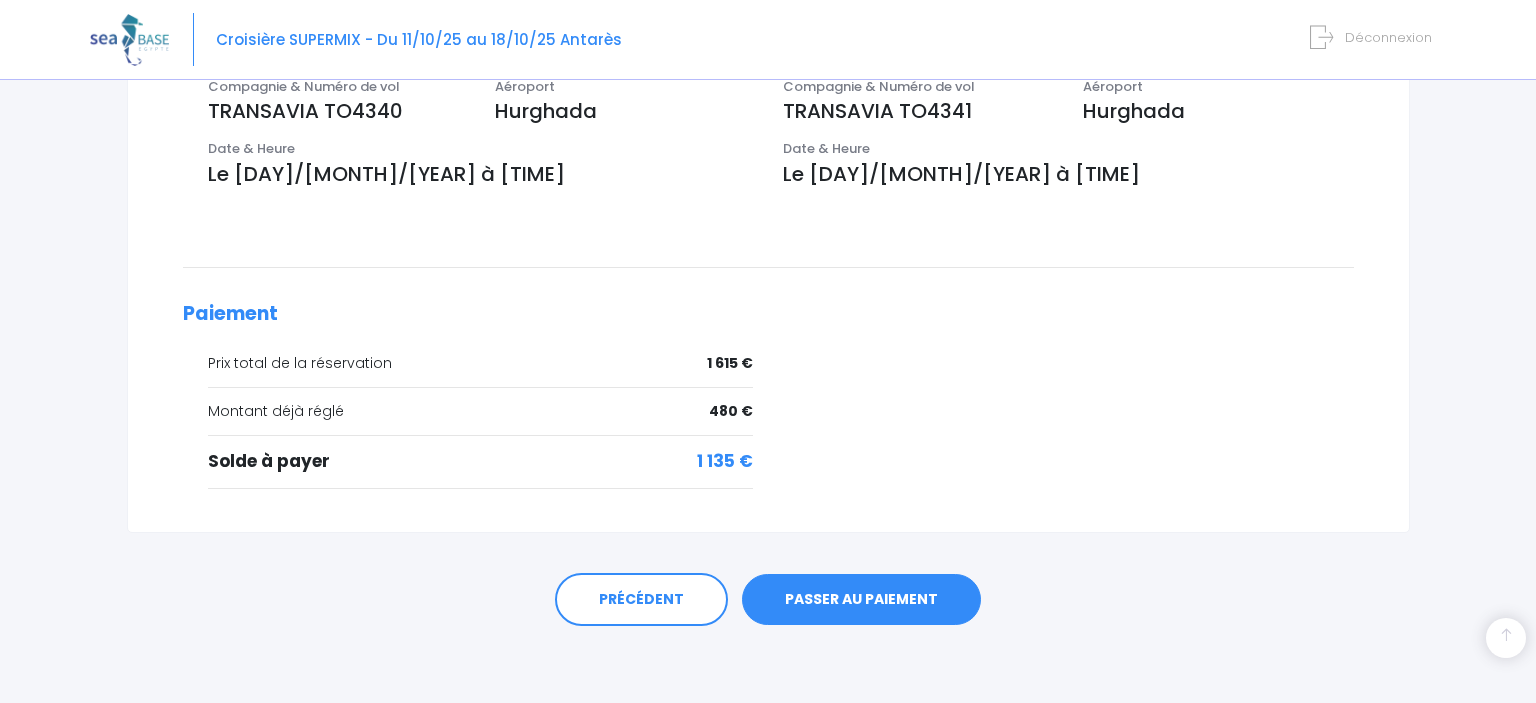 click on "PASSER AU PAIEMENT" at bounding box center [861, 600] 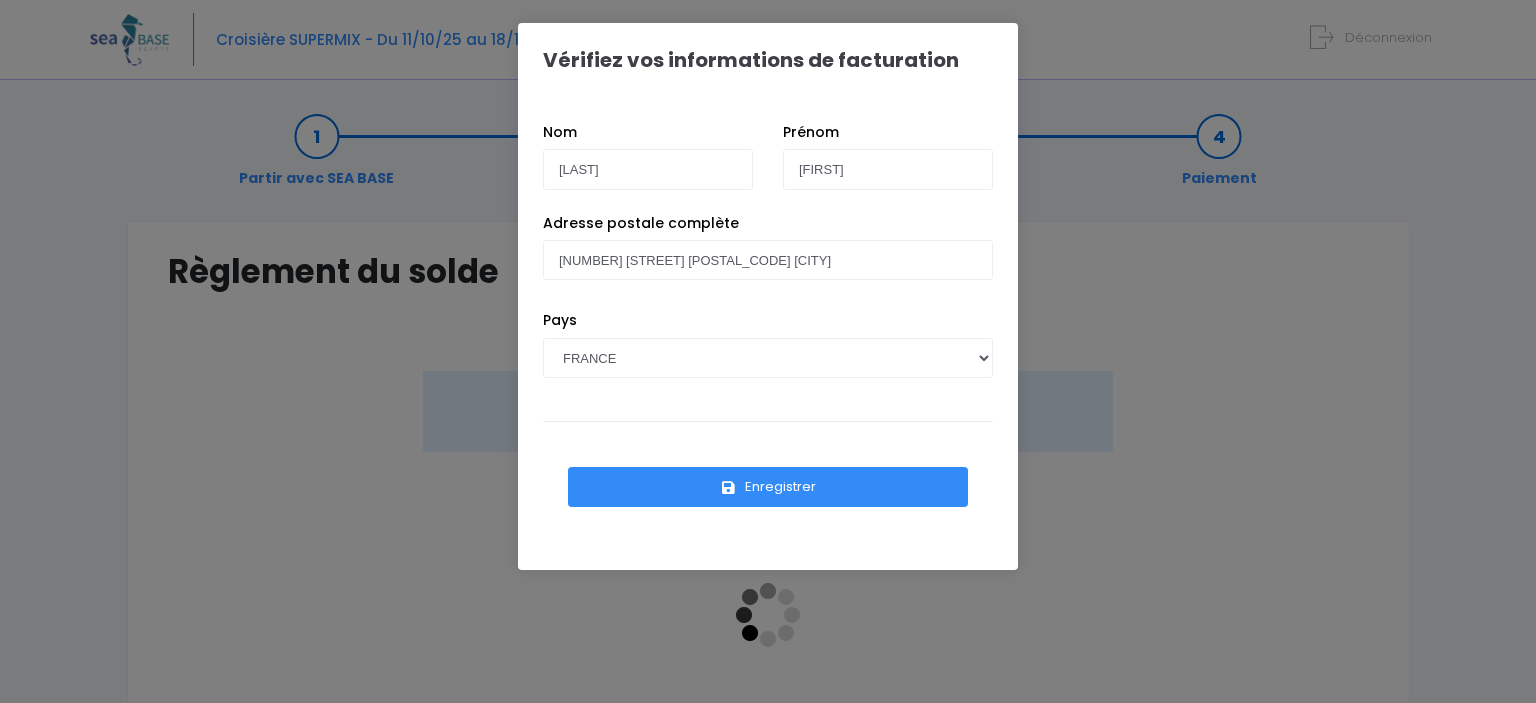scroll, scrollTop: 0, scrollLeft: 0, axis: both 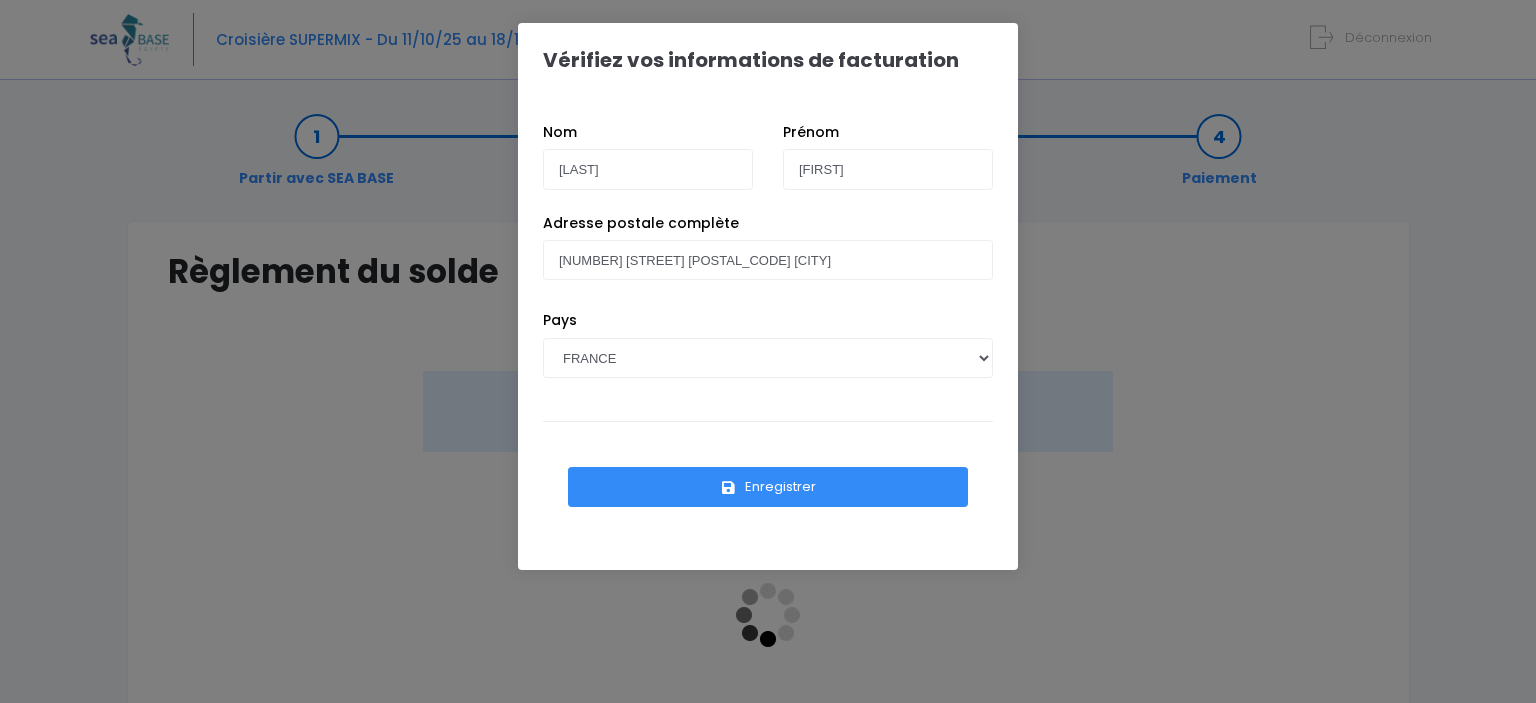 click at bounding box center [729, 488] 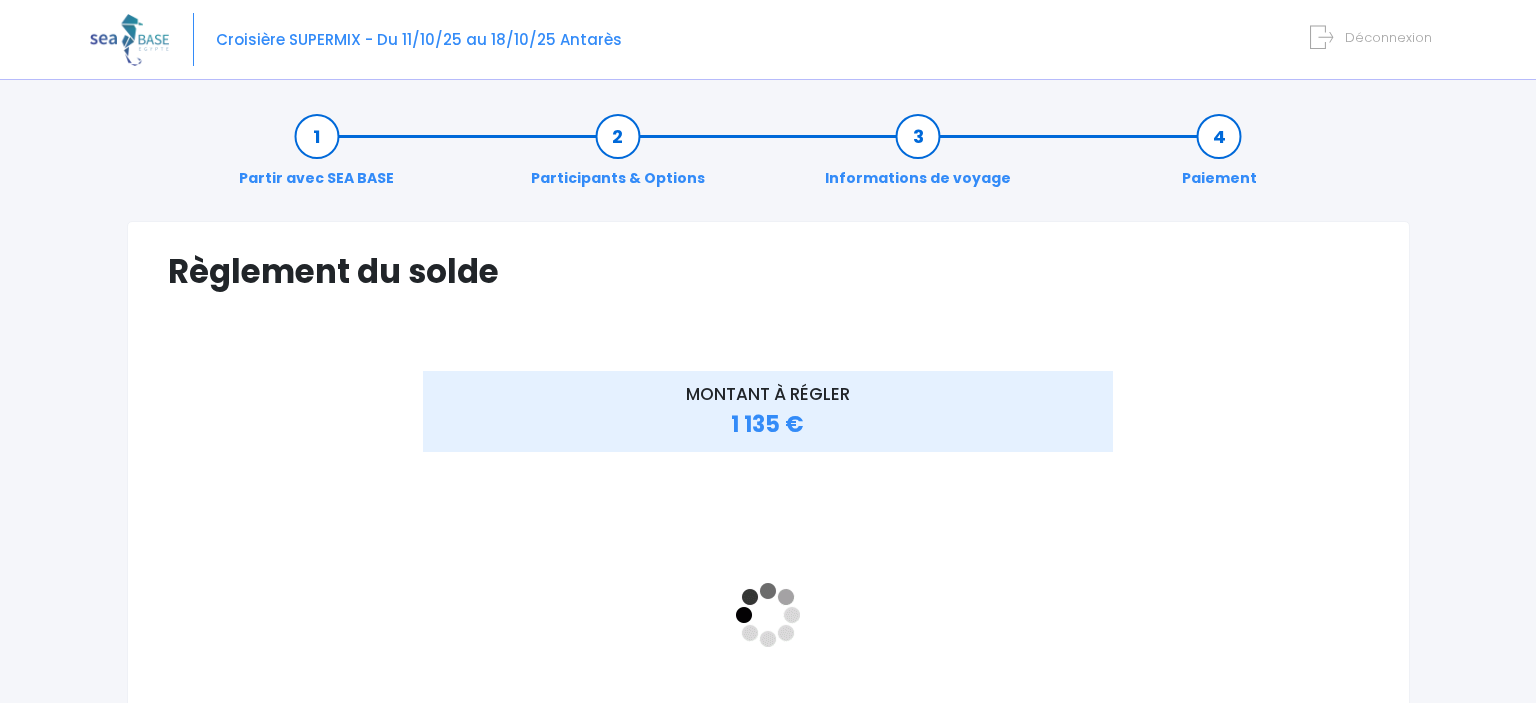 scroll, scrollTop: 0, scrollLeft: 0, axis: both 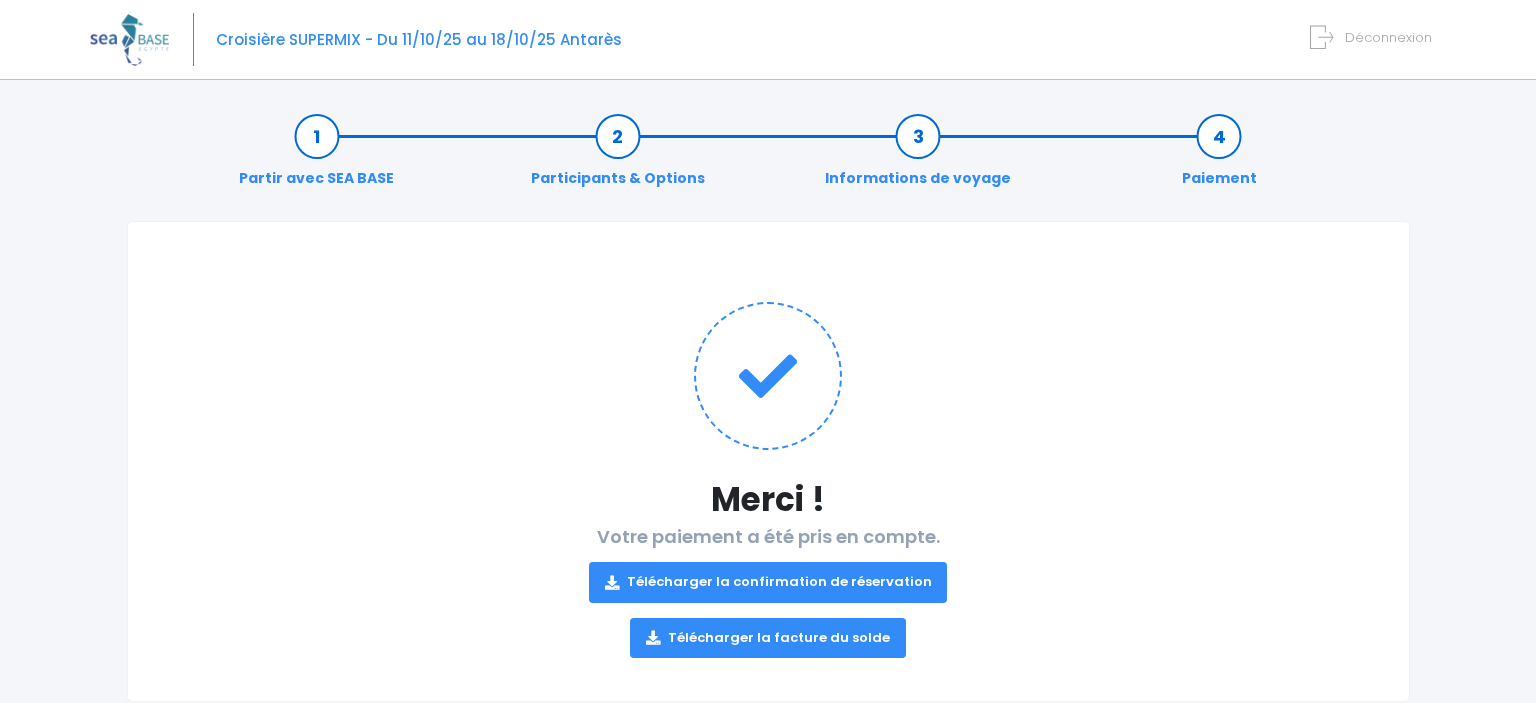 click on "Télécharger la confirmation de réservation" at bounding box center [768, 582] 